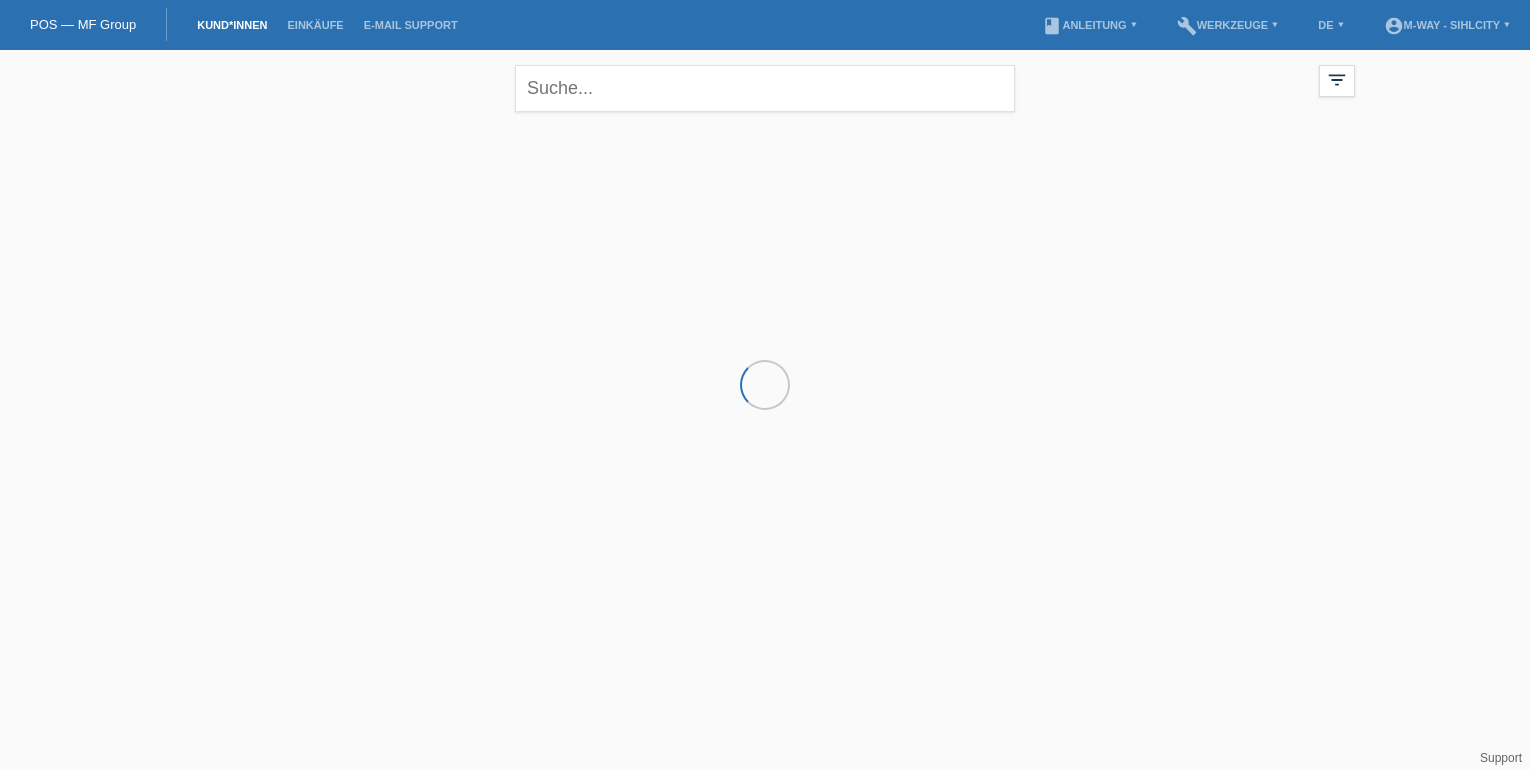 scroll, scrollTop: 0, scrollLeft: 0, axis: both 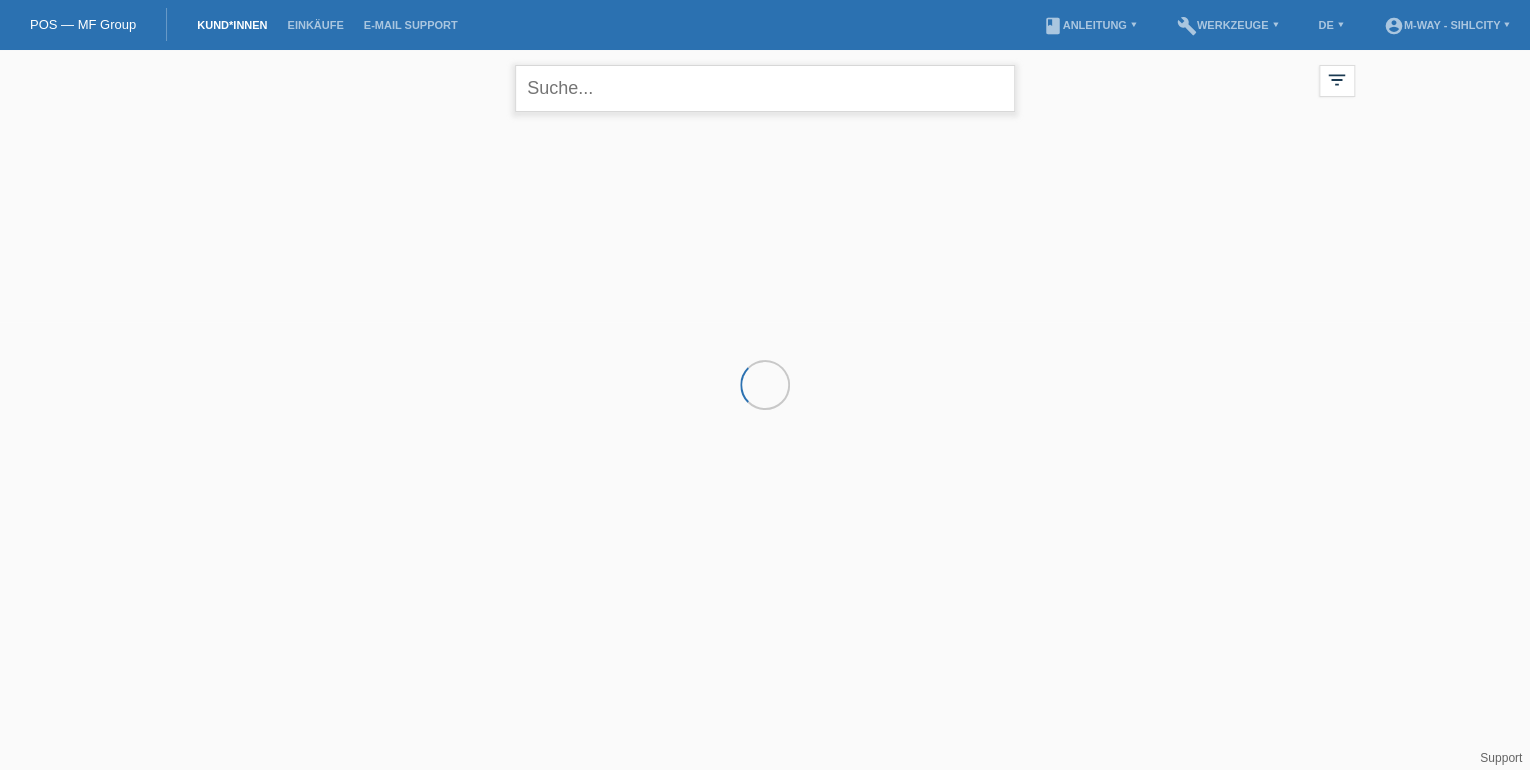 click at bounding box center (765, 88) 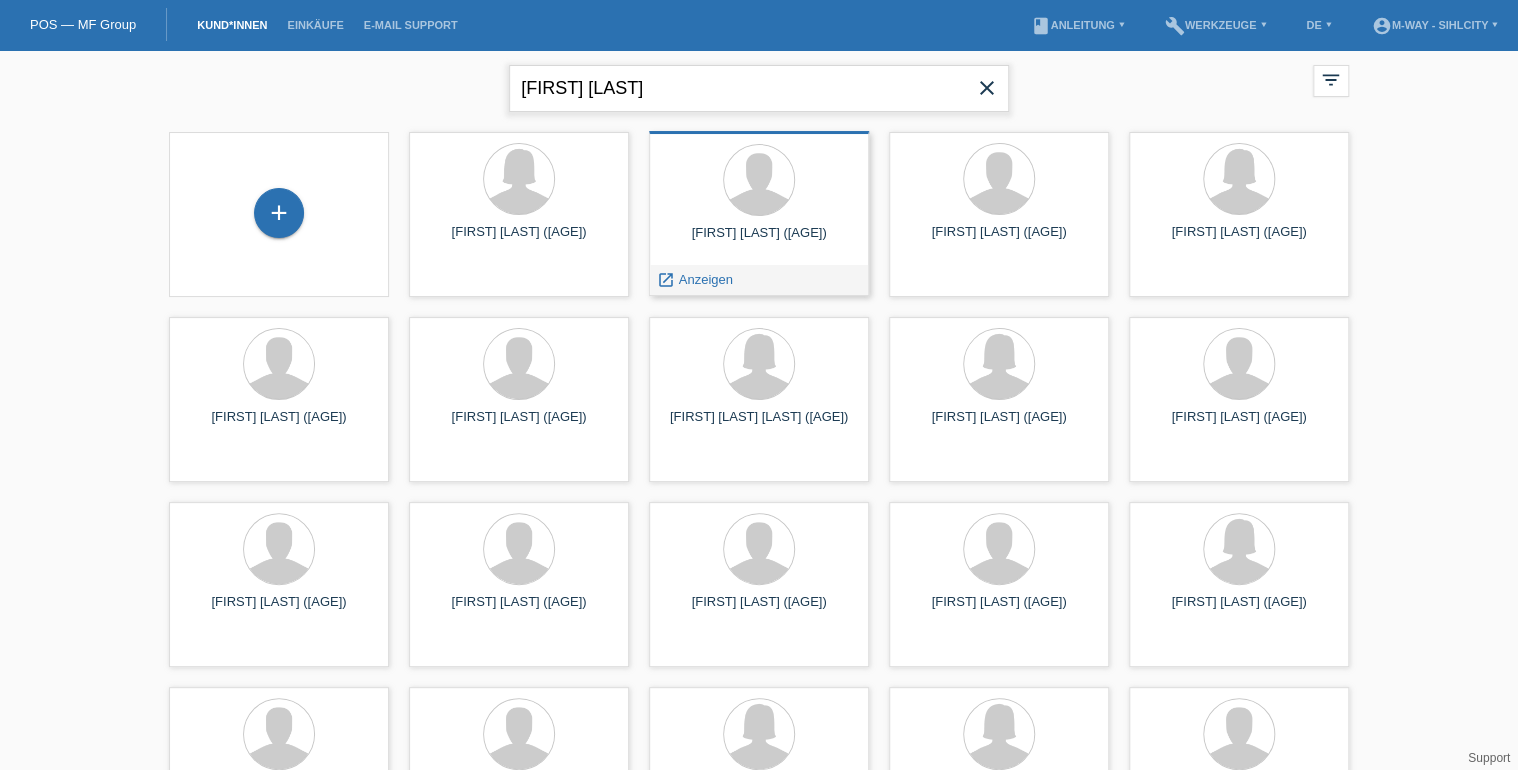 type on "Andre Schneebeli" 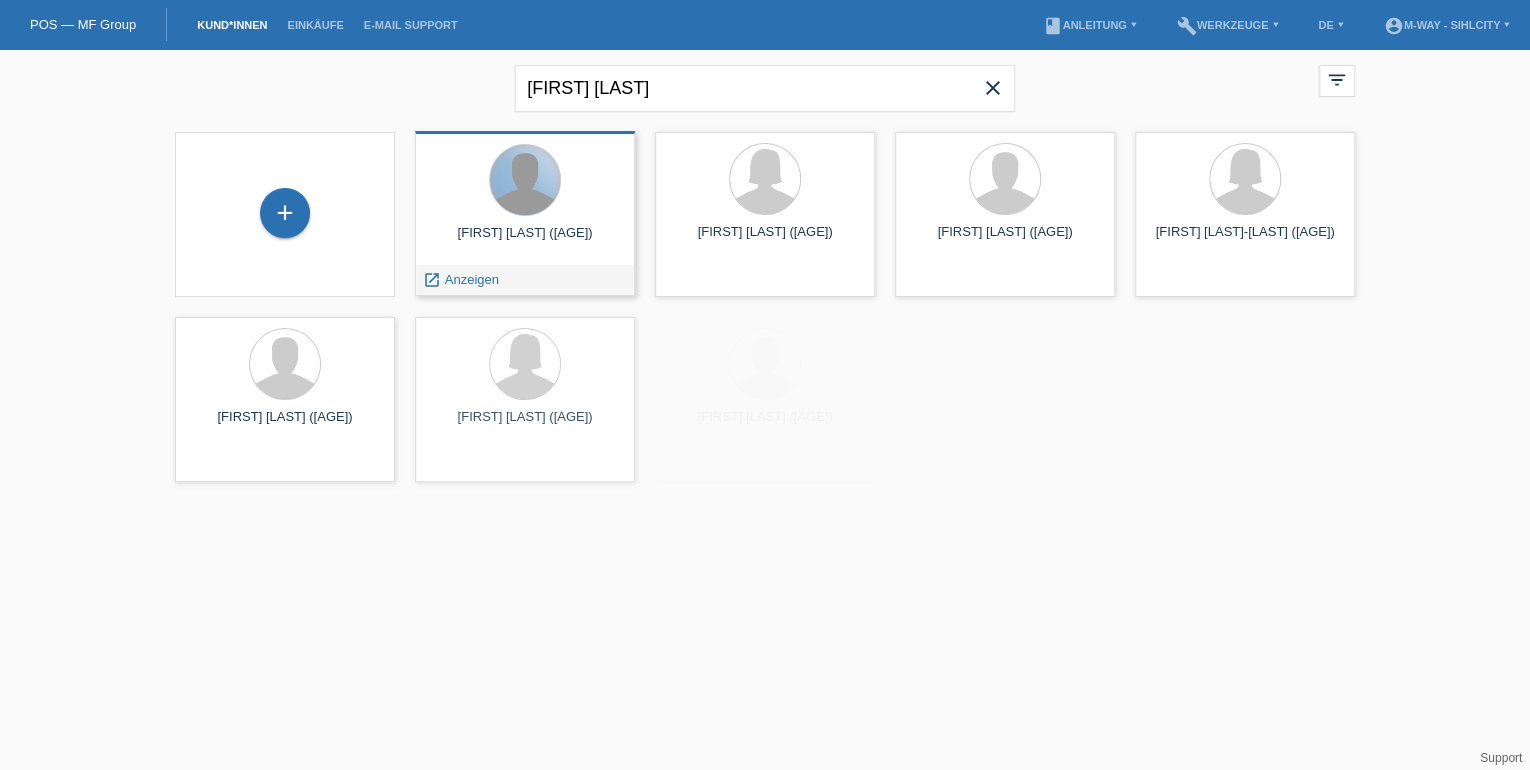 click at bounding box center (525, 180) 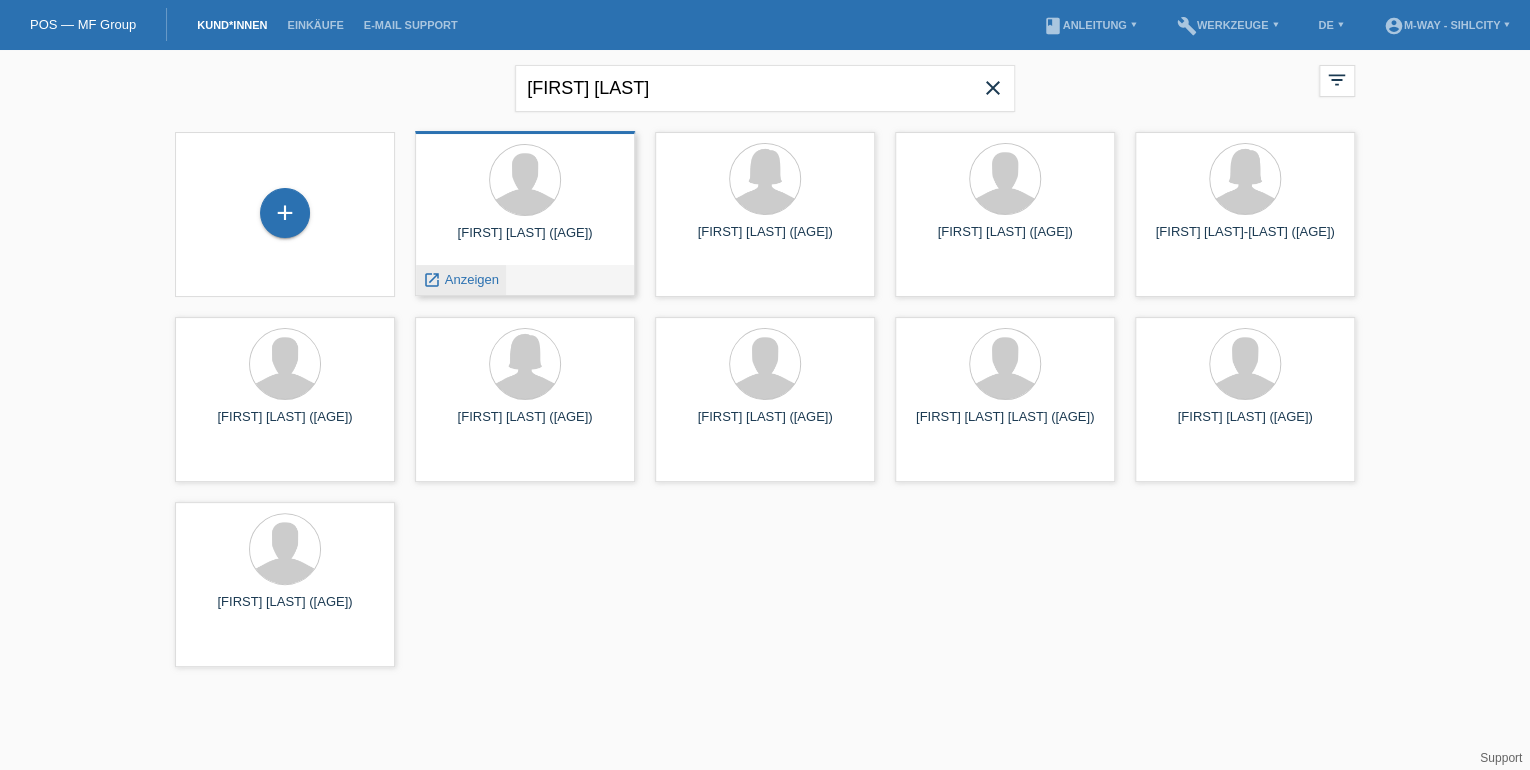 click on "launch   Anzeigen" at bounding box center [461, 280] 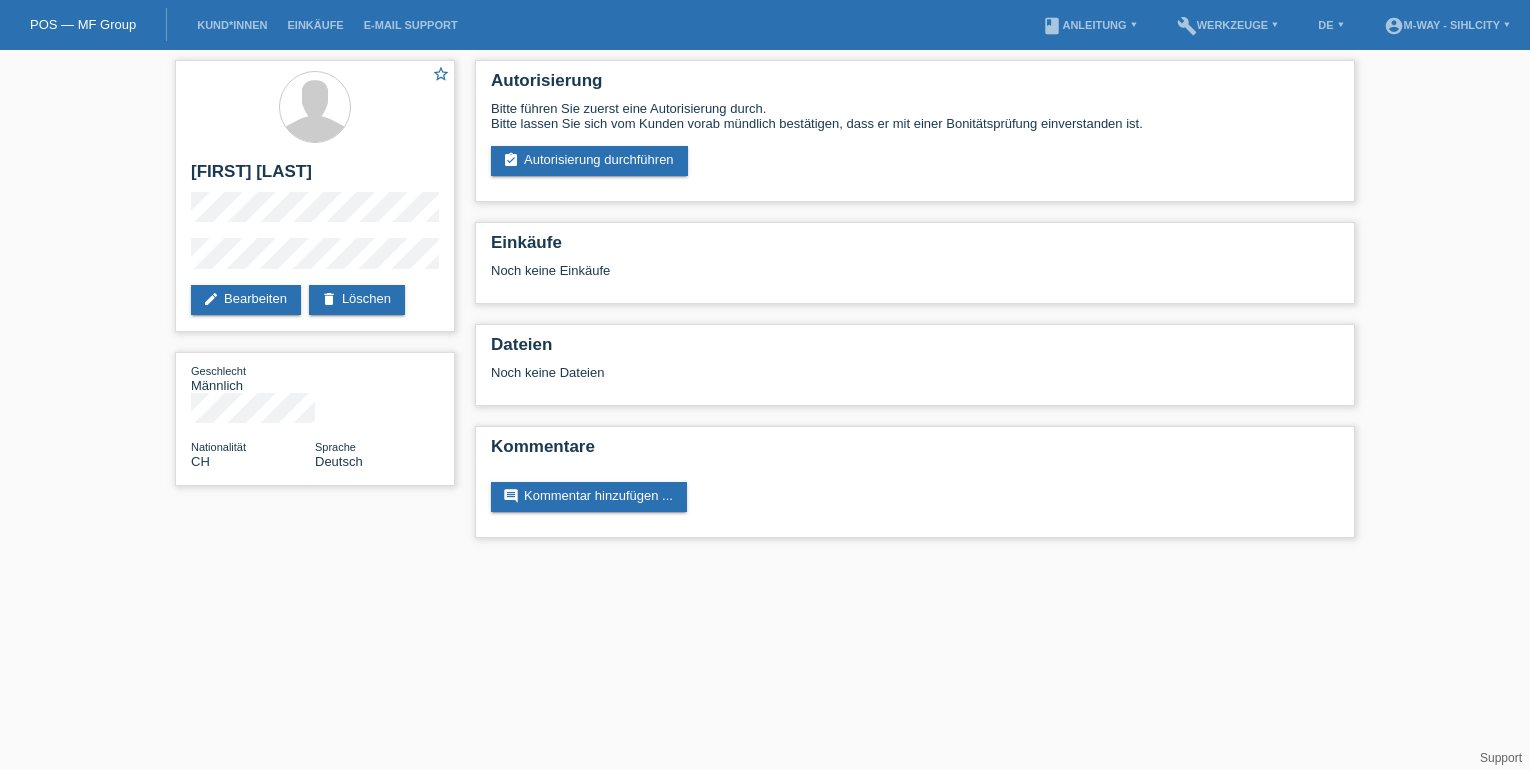 scroll, scrollTop: 0, scrollLeft: 0, axis: both 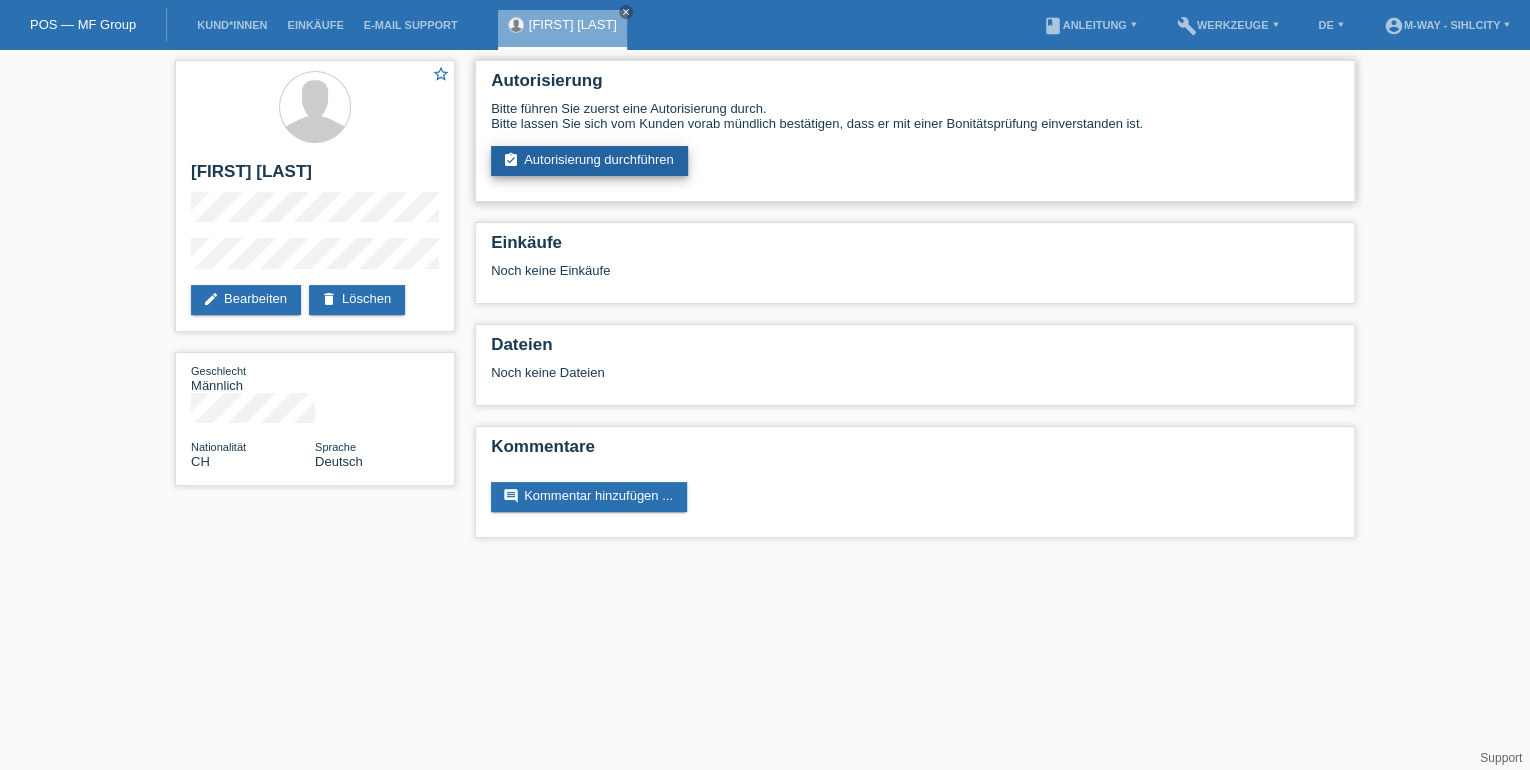 click on "assignment_turned_in  Autorisierung durchführen" at bounding box center [589, 161] 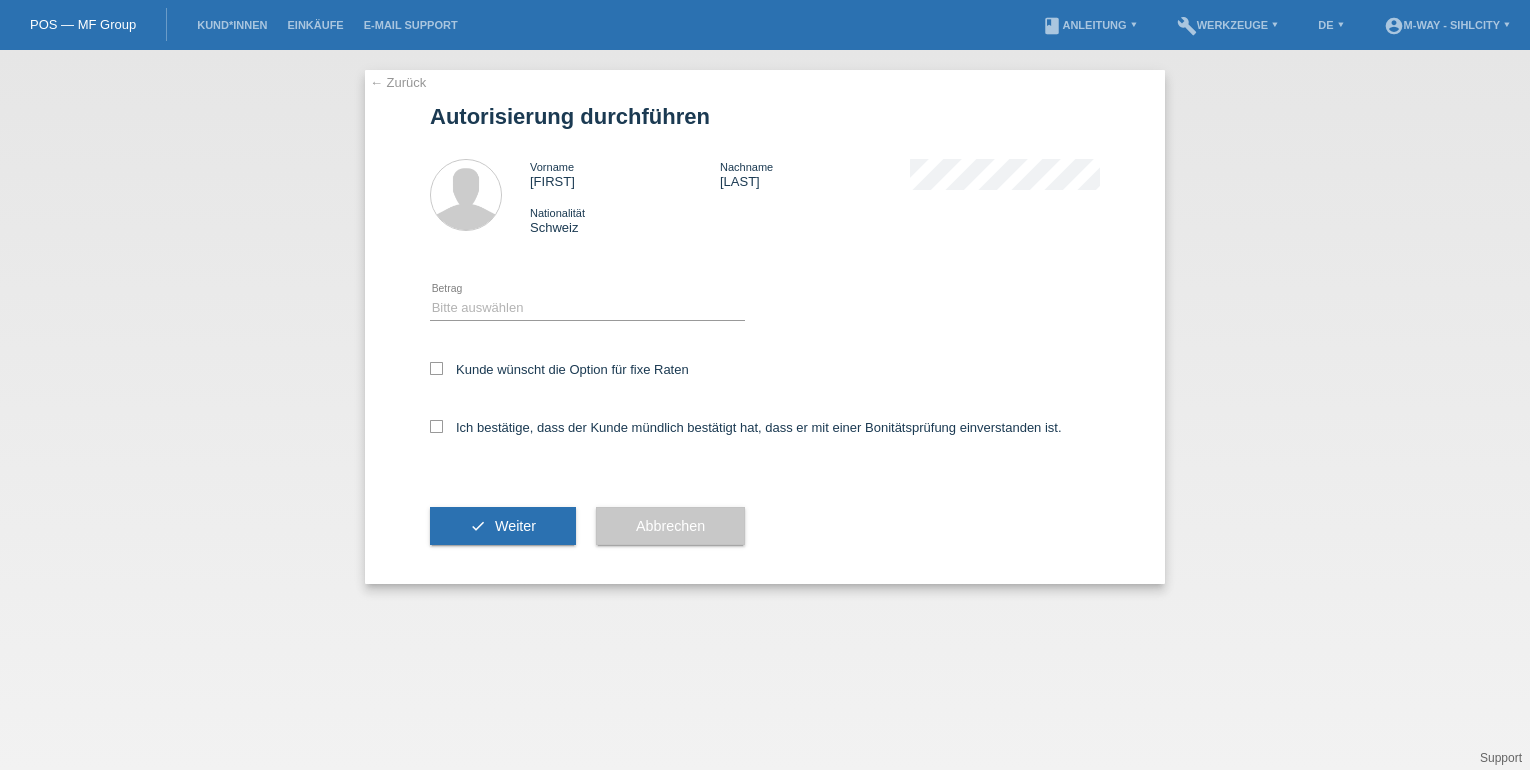 scroll, scrollTop: 0, scrollLeft: 0, axis: both 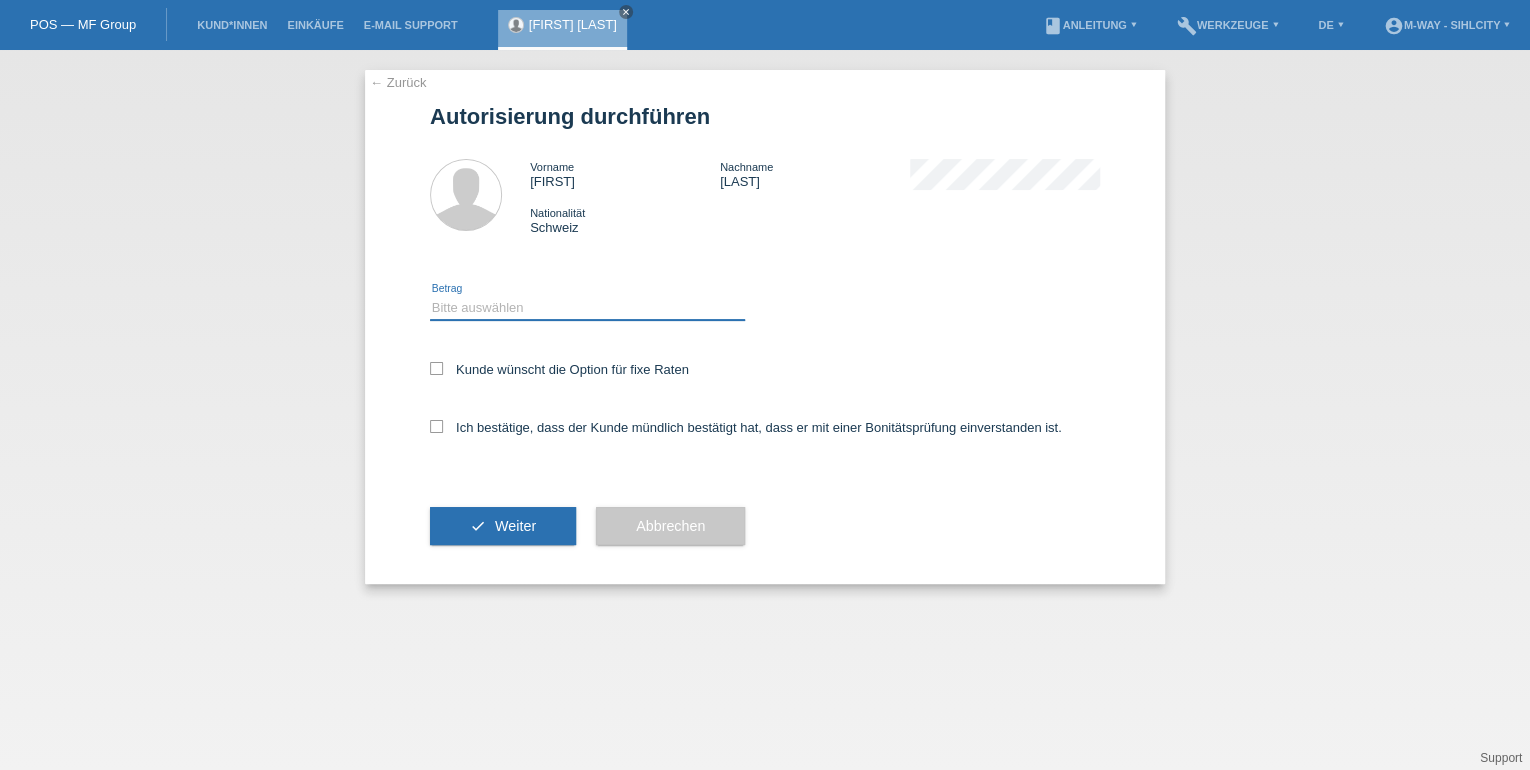 click on "Bitte auswählen
CHF 1.00 - CHF 499.00
CHF 500.00 - CHF 1'999.00
CHF 2'000.00 - CHF 15'000.00" at bounding box center (587, 308) 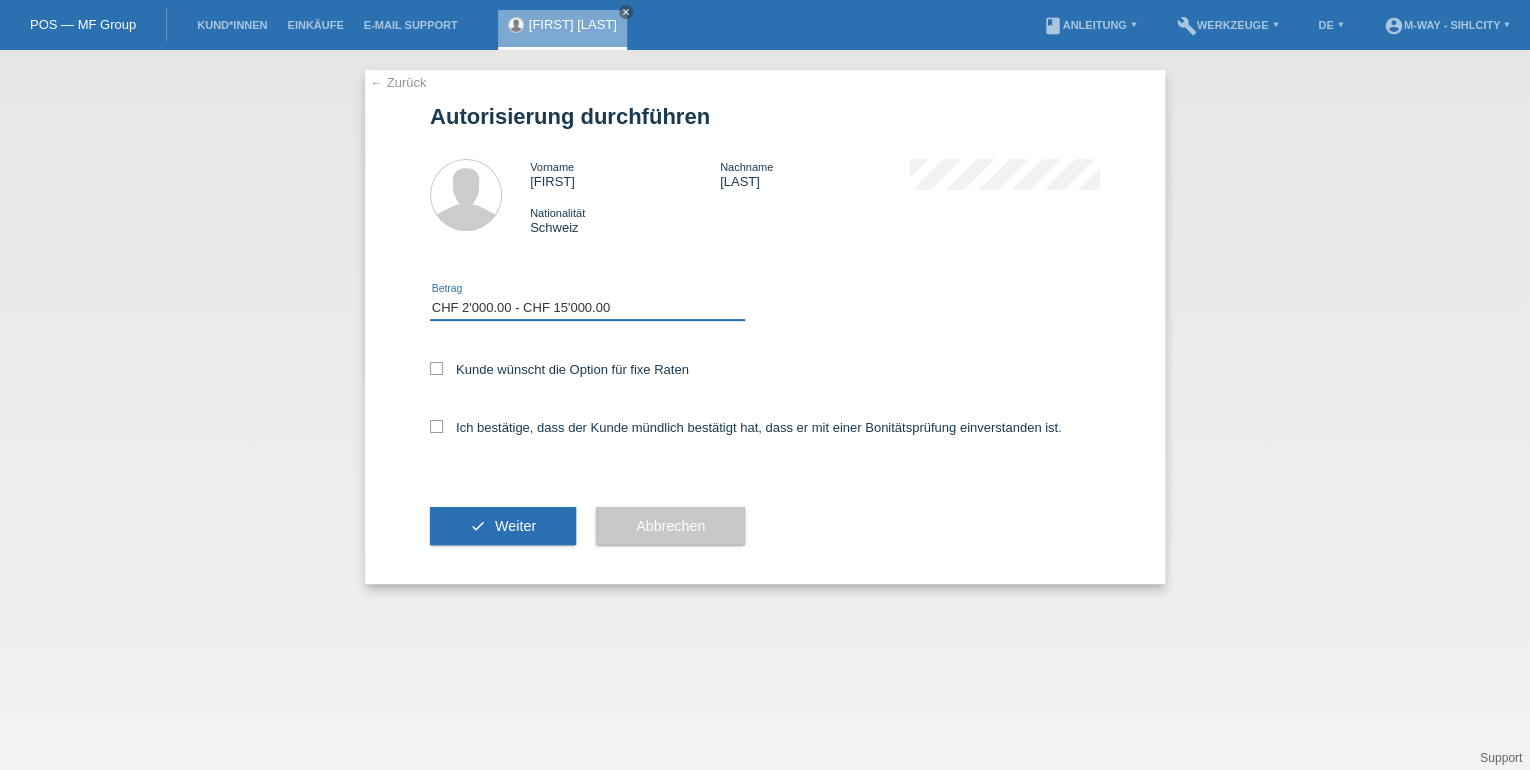 click on "Bitte auswählen
CHF 1.00 - CHF 499.00
CHF 500.00 - CHF 1'999.00
CHF 2'000.00 - CHF 15'000.00" at bounding box center (587, 308) 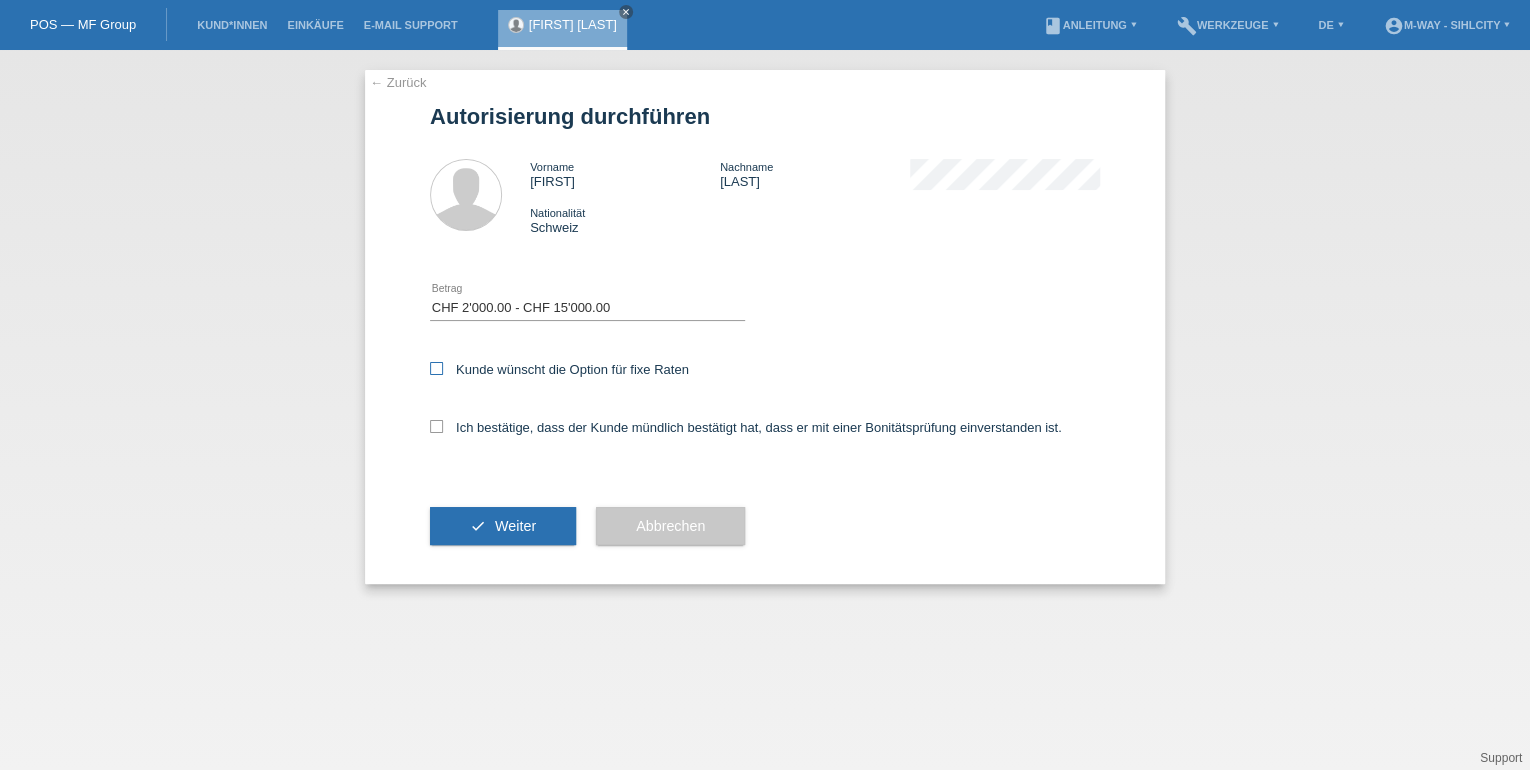 click at bounding box center [436, 368] 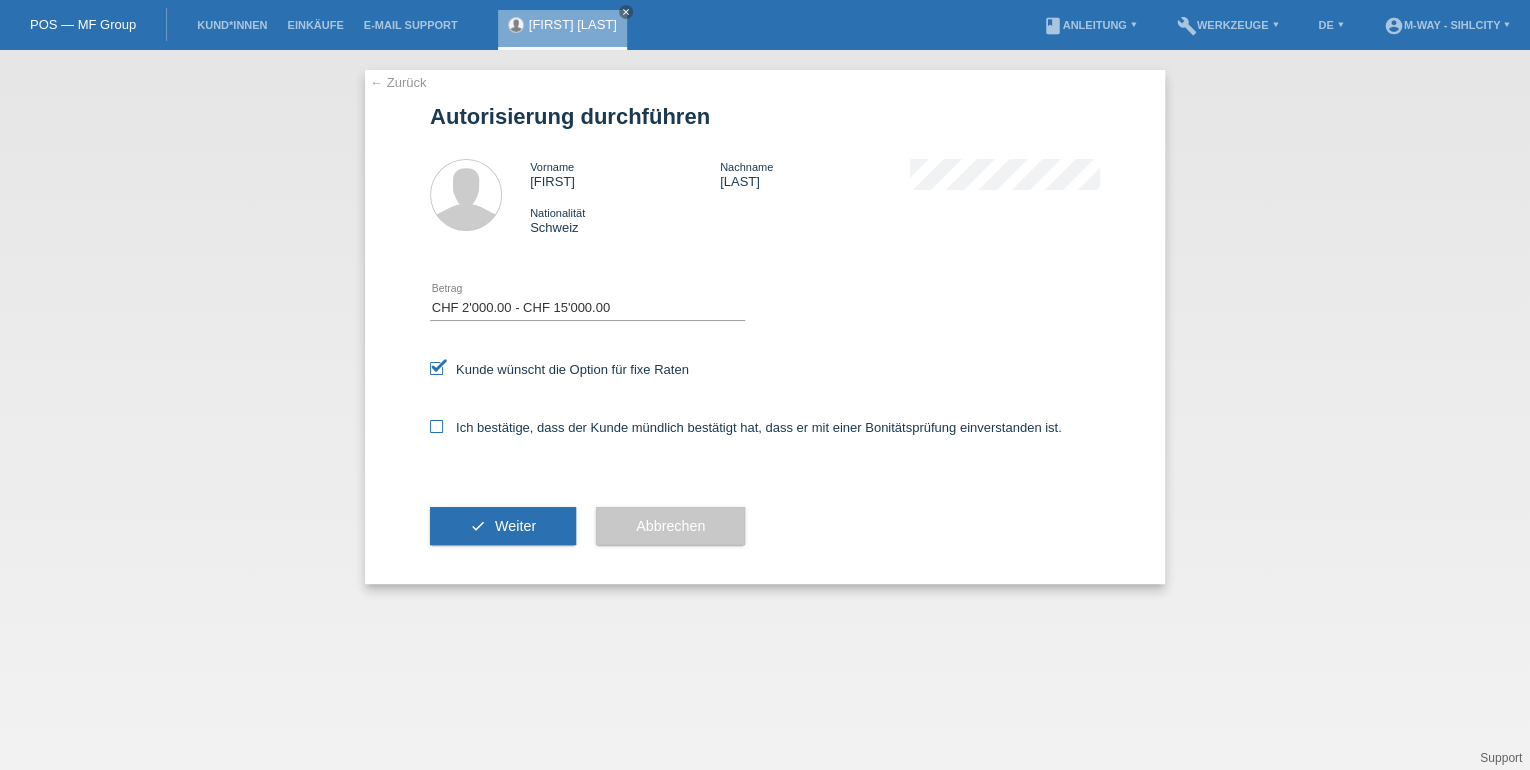 click at bounding box center [436, 426] 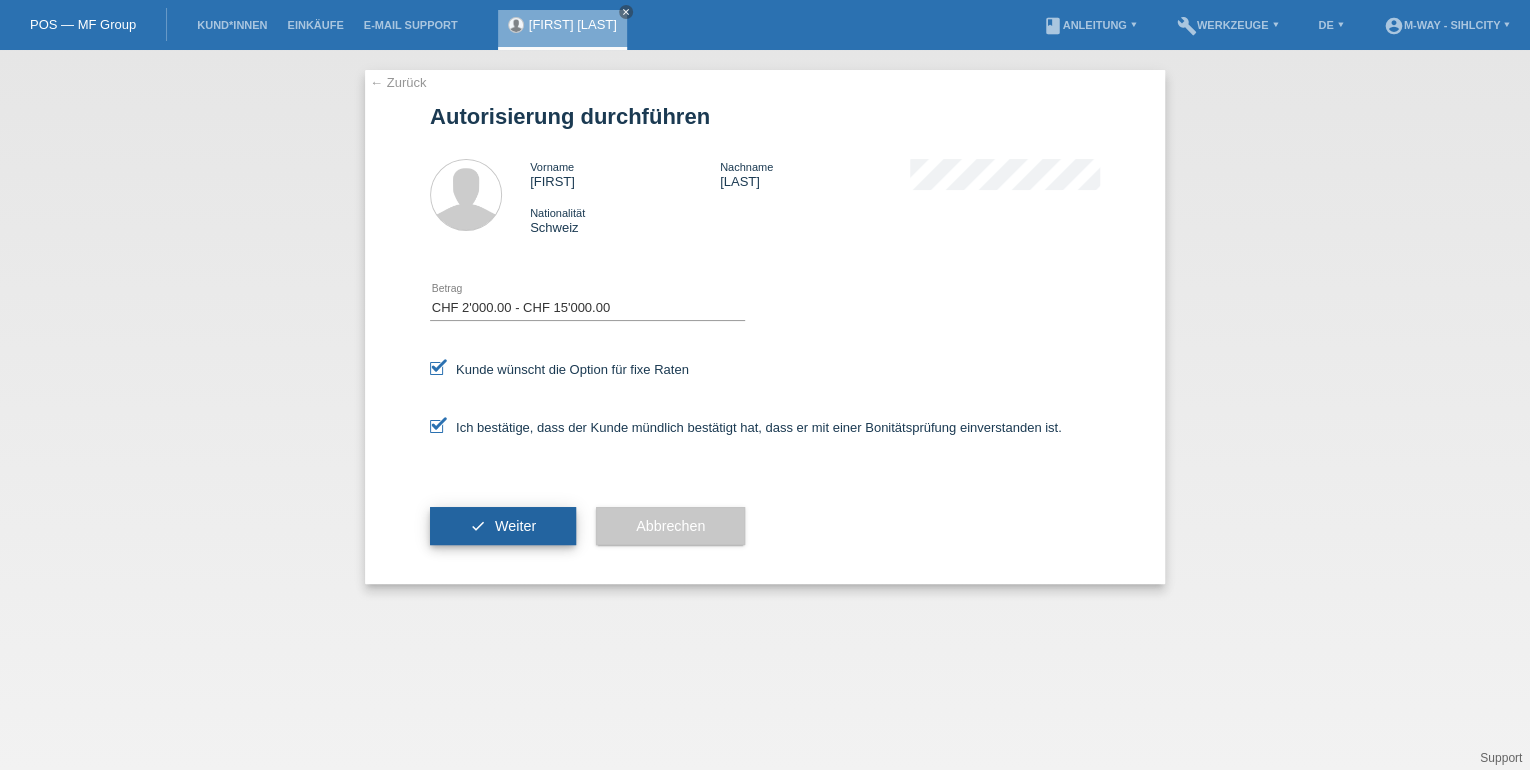 click on "check   Weiter" at bounding box center (503, 526) 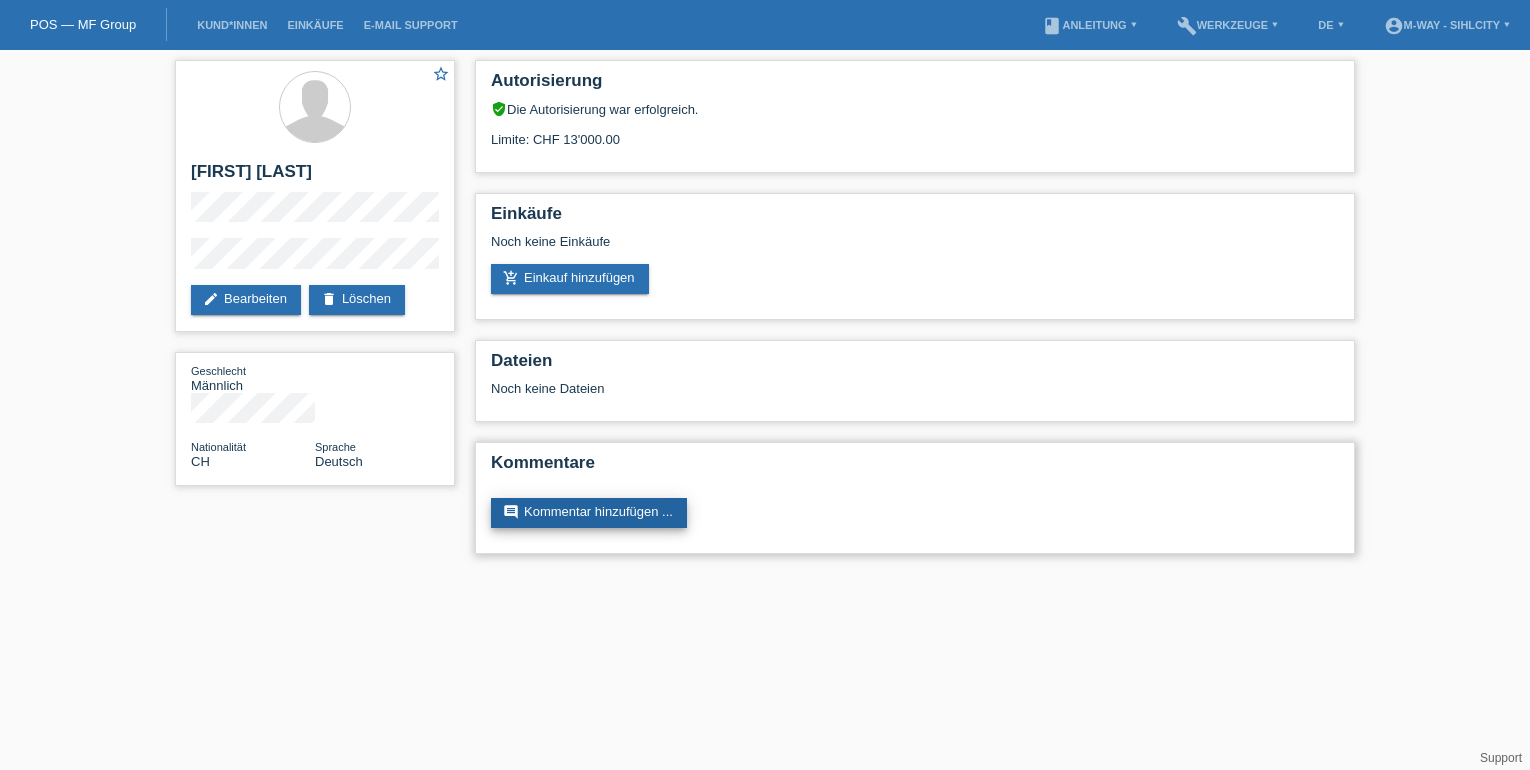 scroll, scrollTop: 0, scrollLeft: 0, axis: both 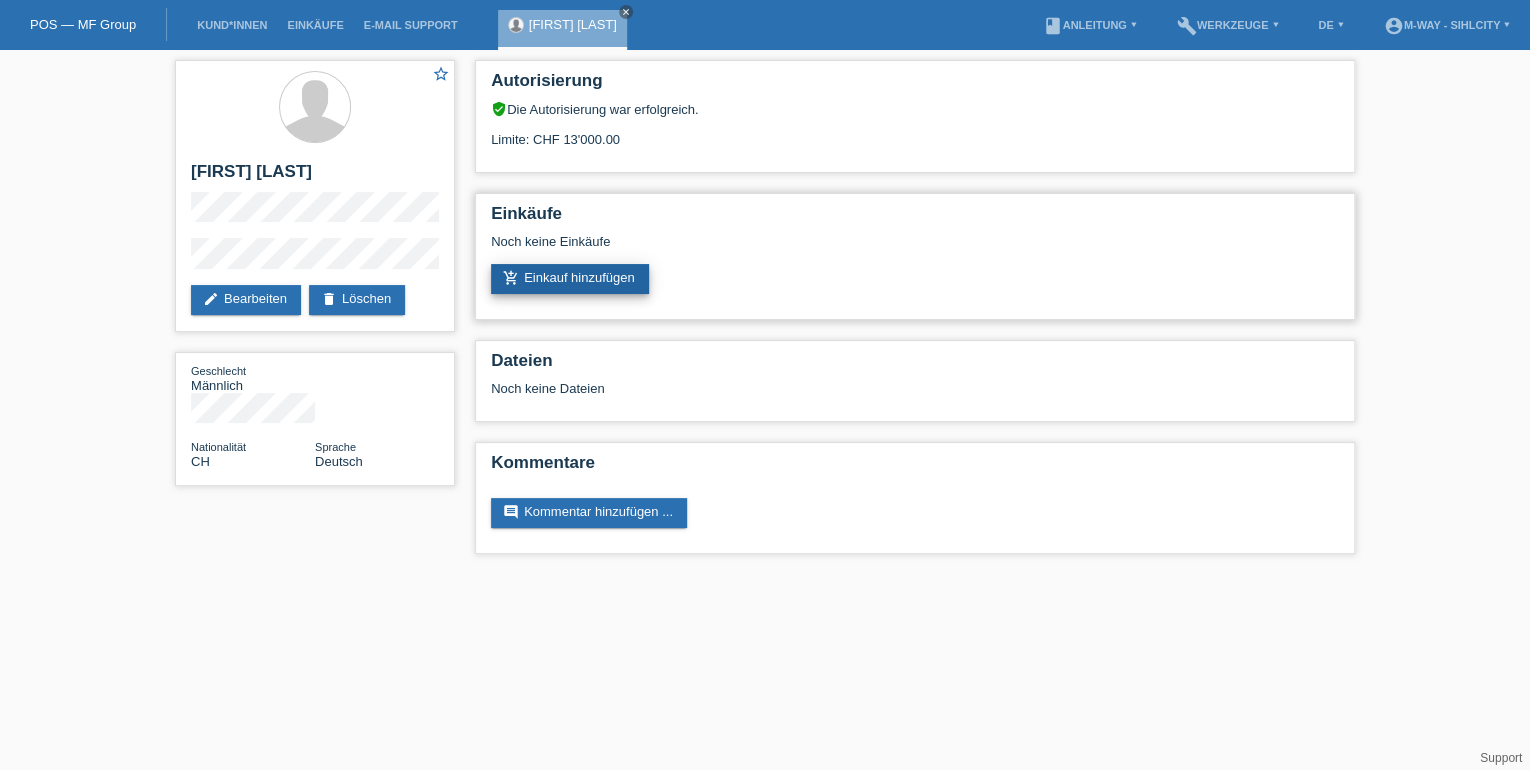 click on "add_shopping_cart  Einkauf hinzufügen" at bounding box center [570, 279] 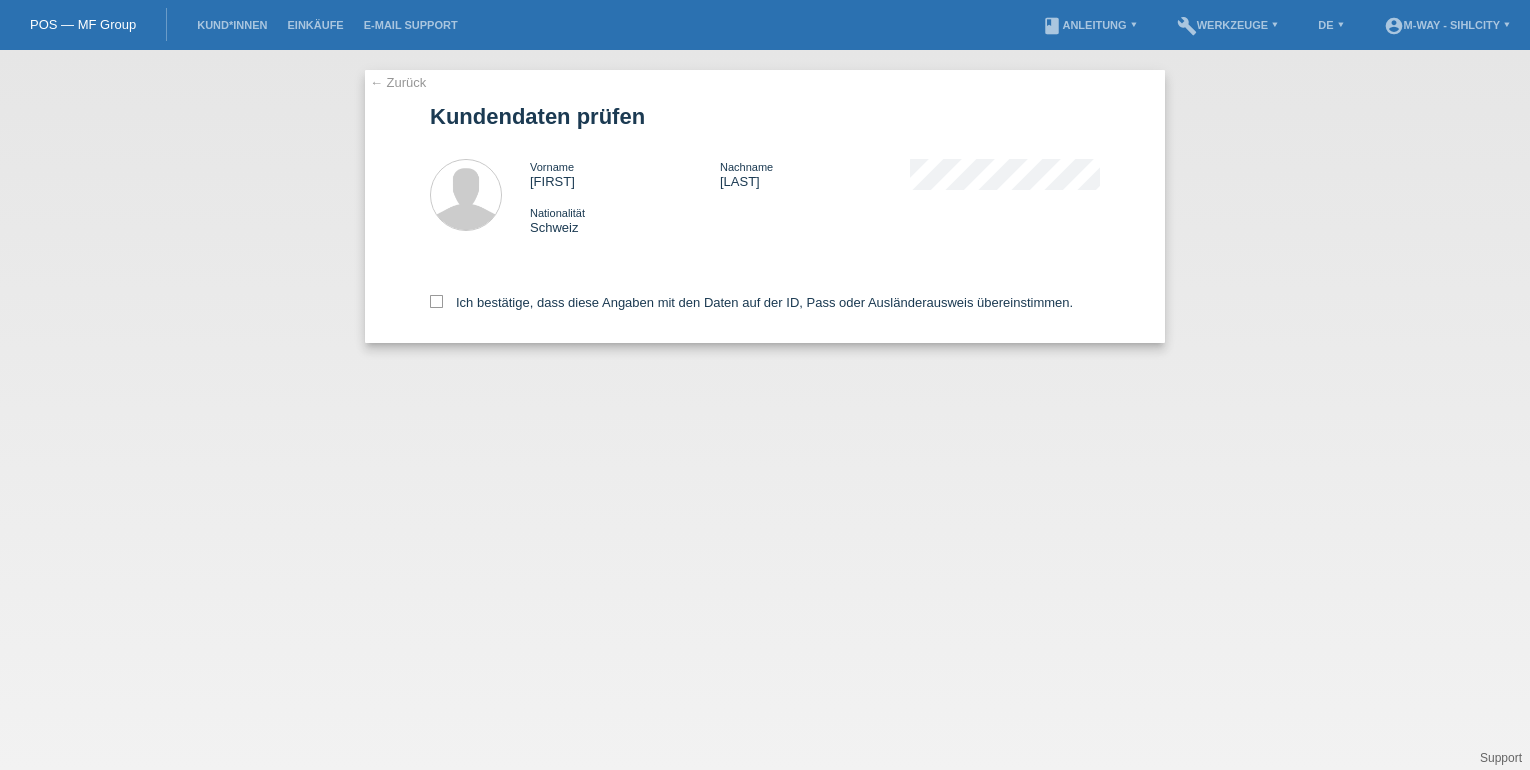 scroll, scrollTop: 0, scrollLeft: 0, axis: both 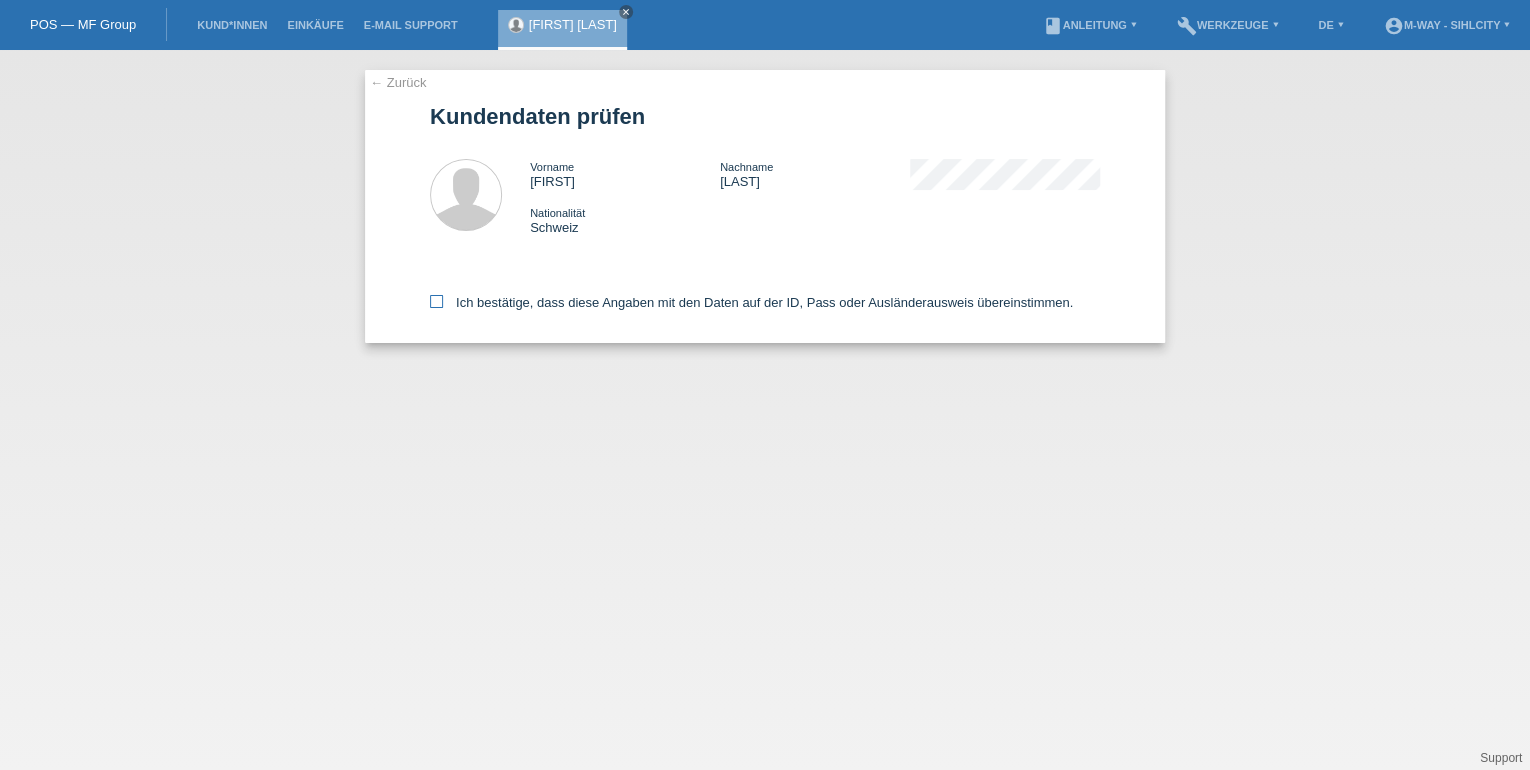click at bounding box center (436, 301) 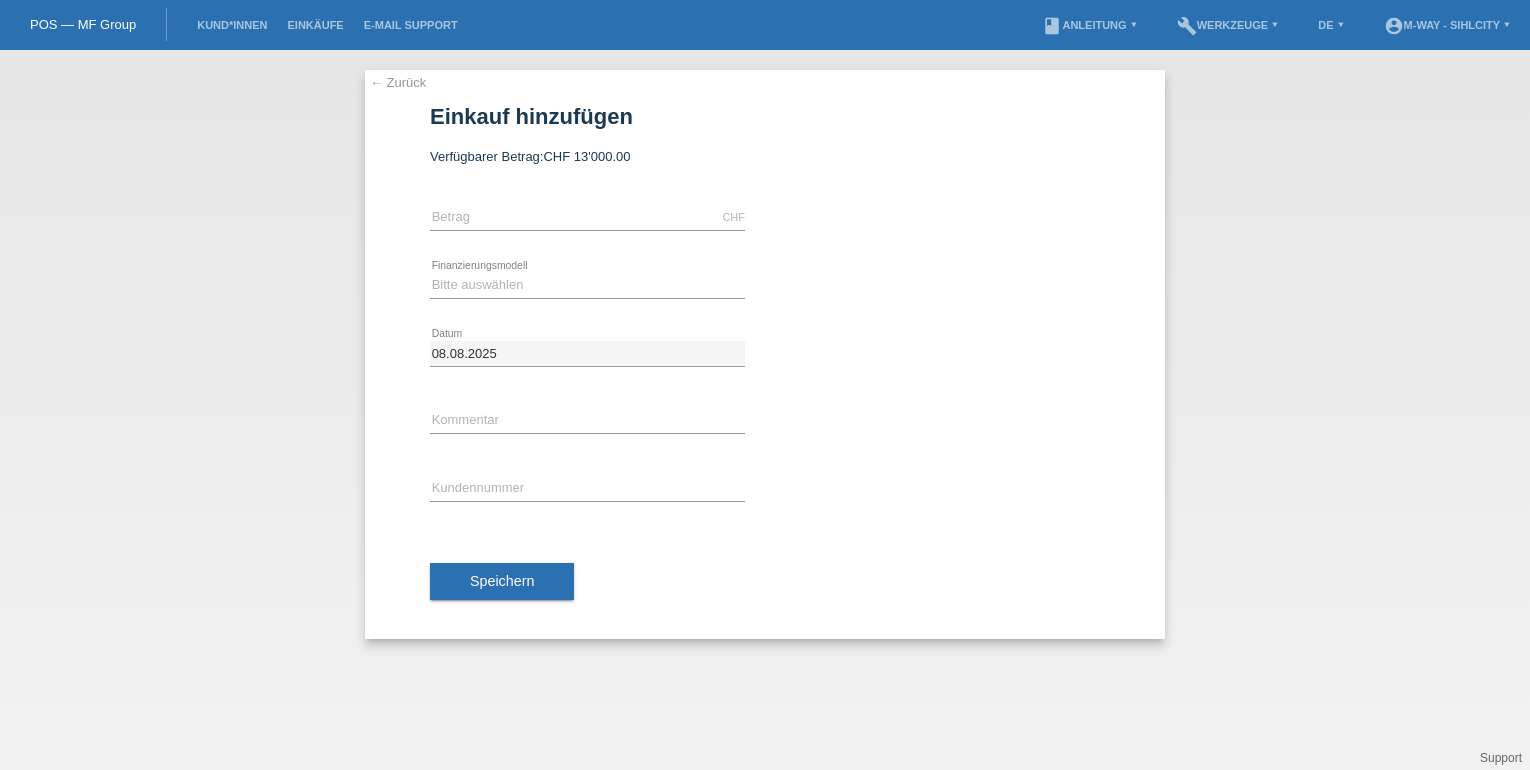 scroll, scrollTop: 0, scrollLeft: 0, axis: both 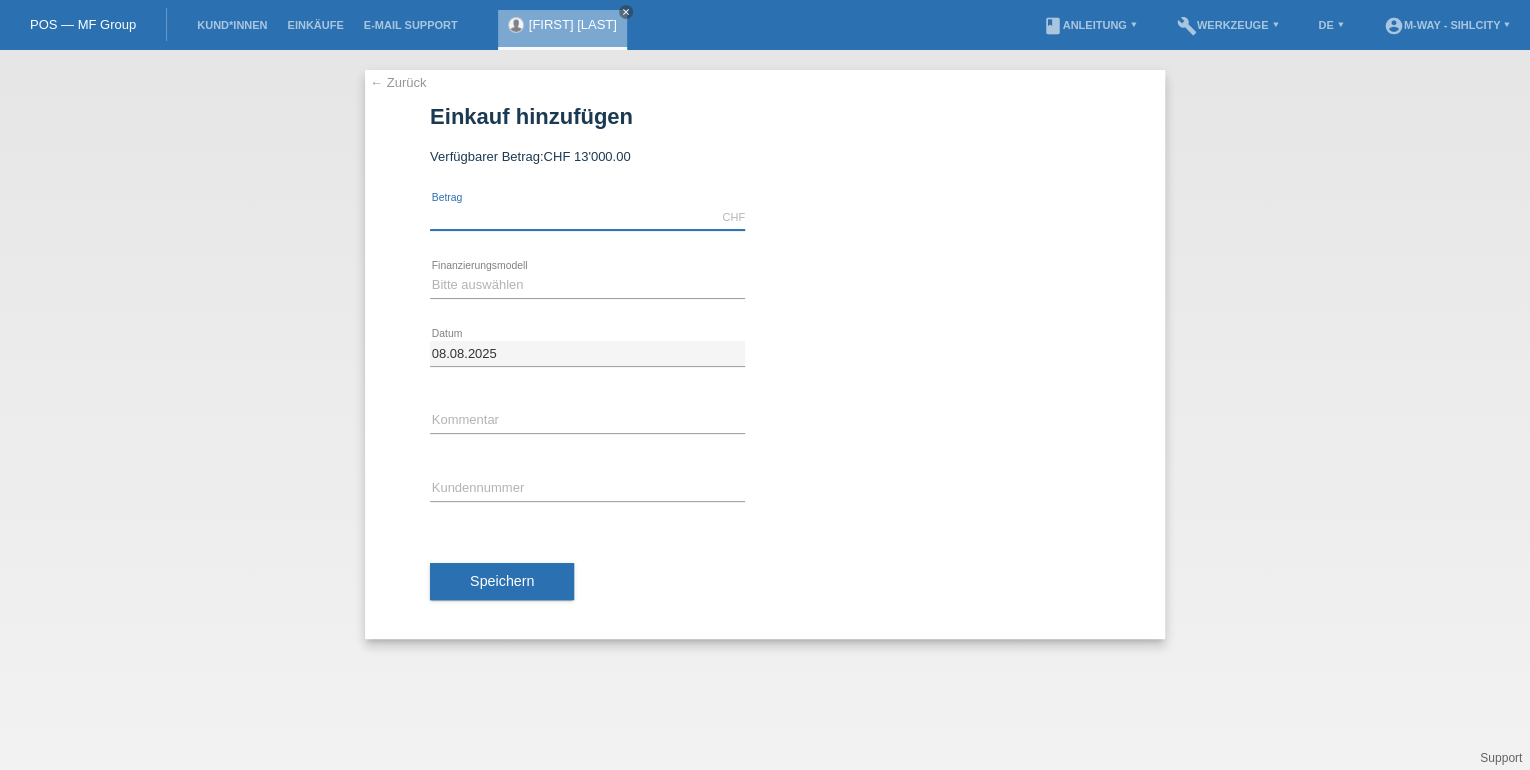 click at bounding box center [587, 217] 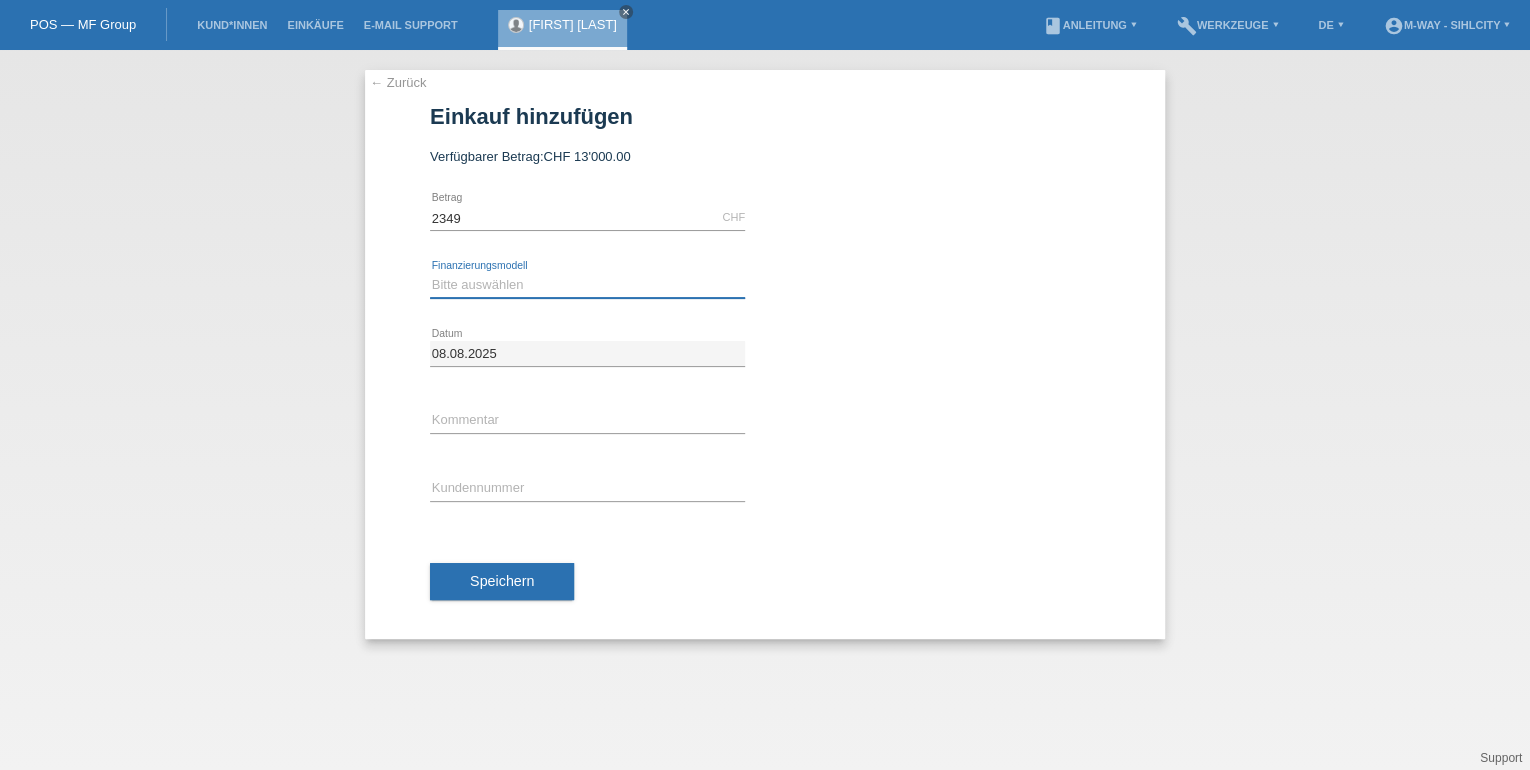 type on "2349.00" 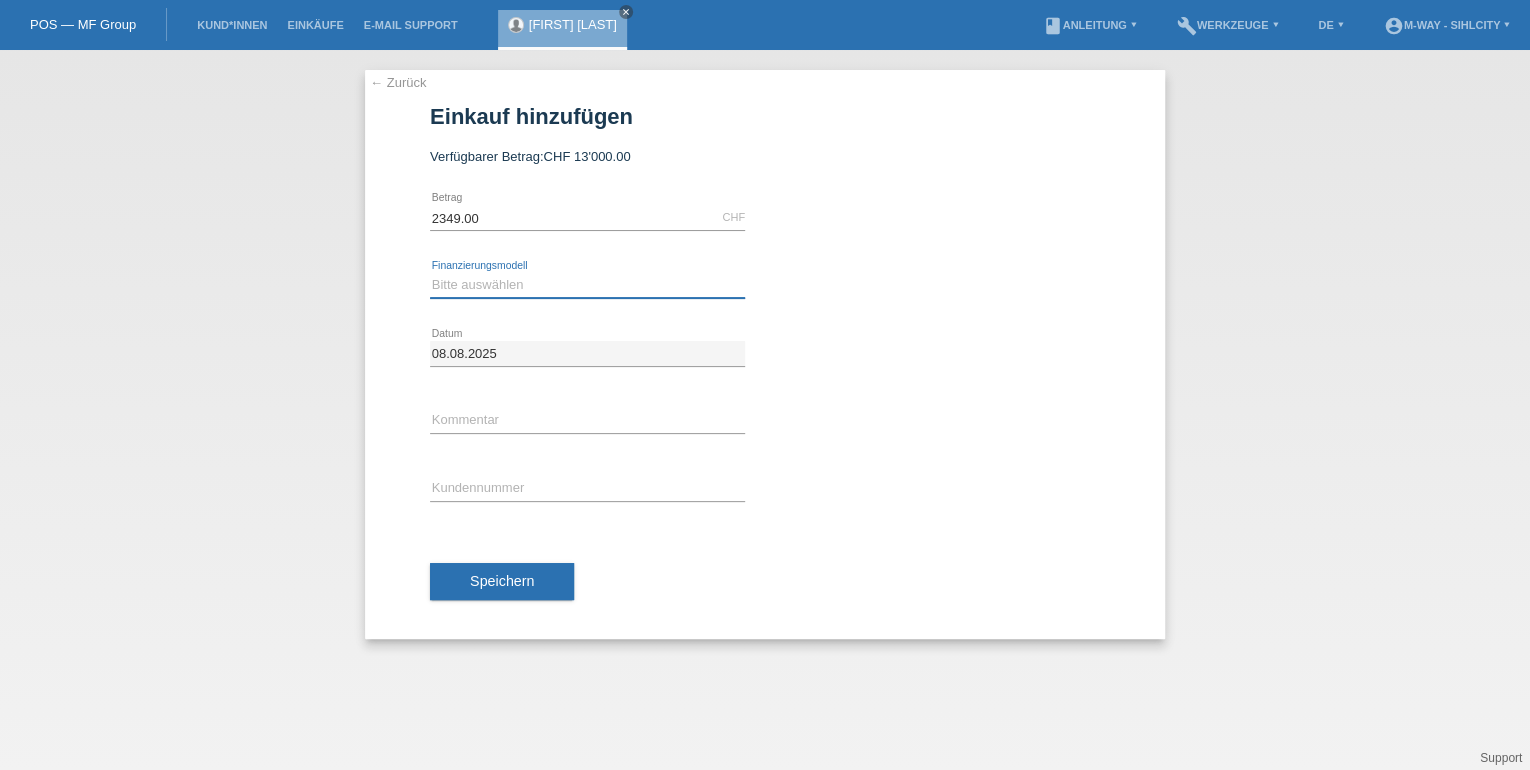 click on "Bitte auswählen
Fixe Raten
Kauf auf Rechnung mit Teilzahlungsoption" at bounding box center [587, 285] 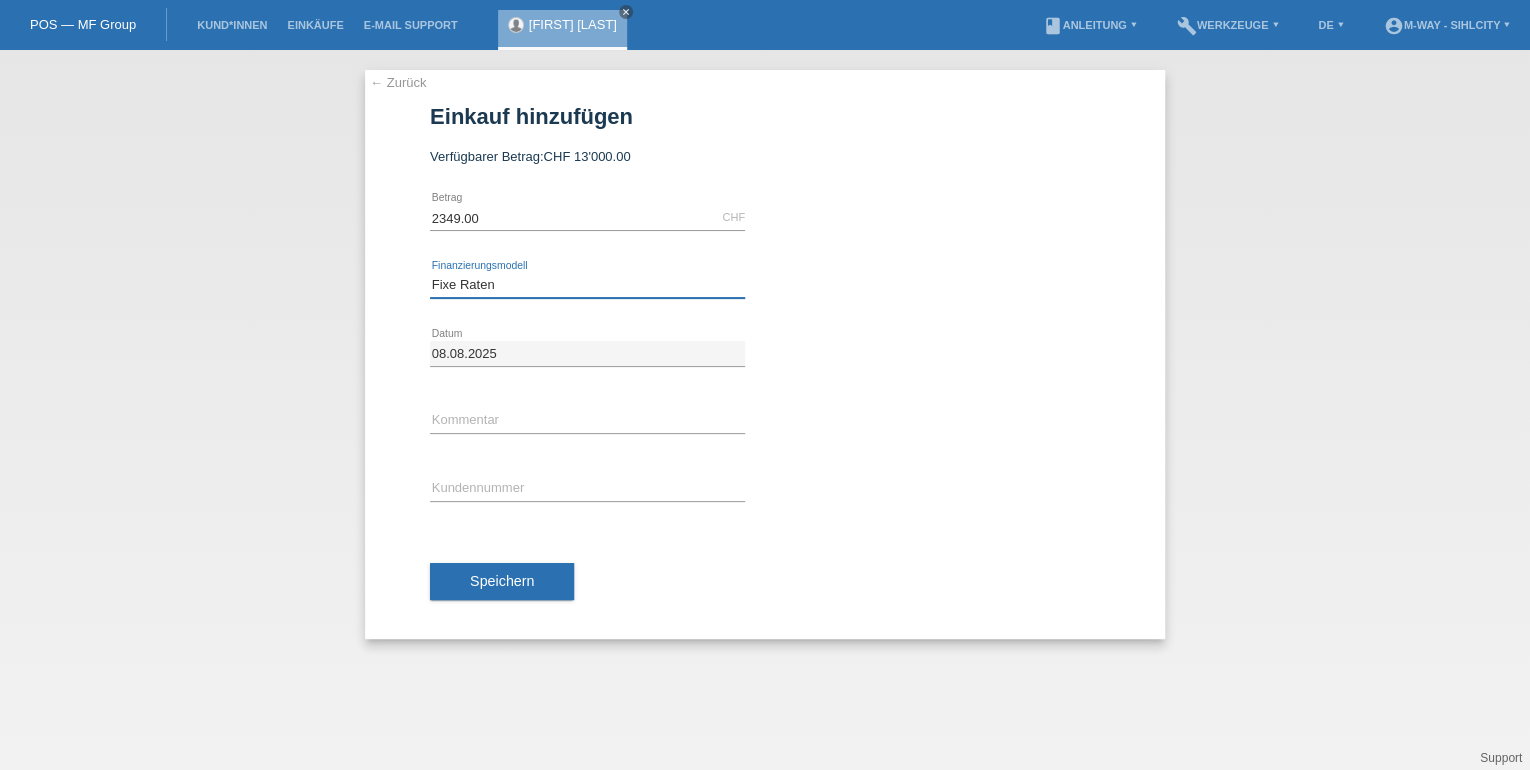 click on "Bitte auswählen
Fixe Raten
Kauf auf Rechnung mit Teilzahlungsoption" at bounding box center [587, 285] 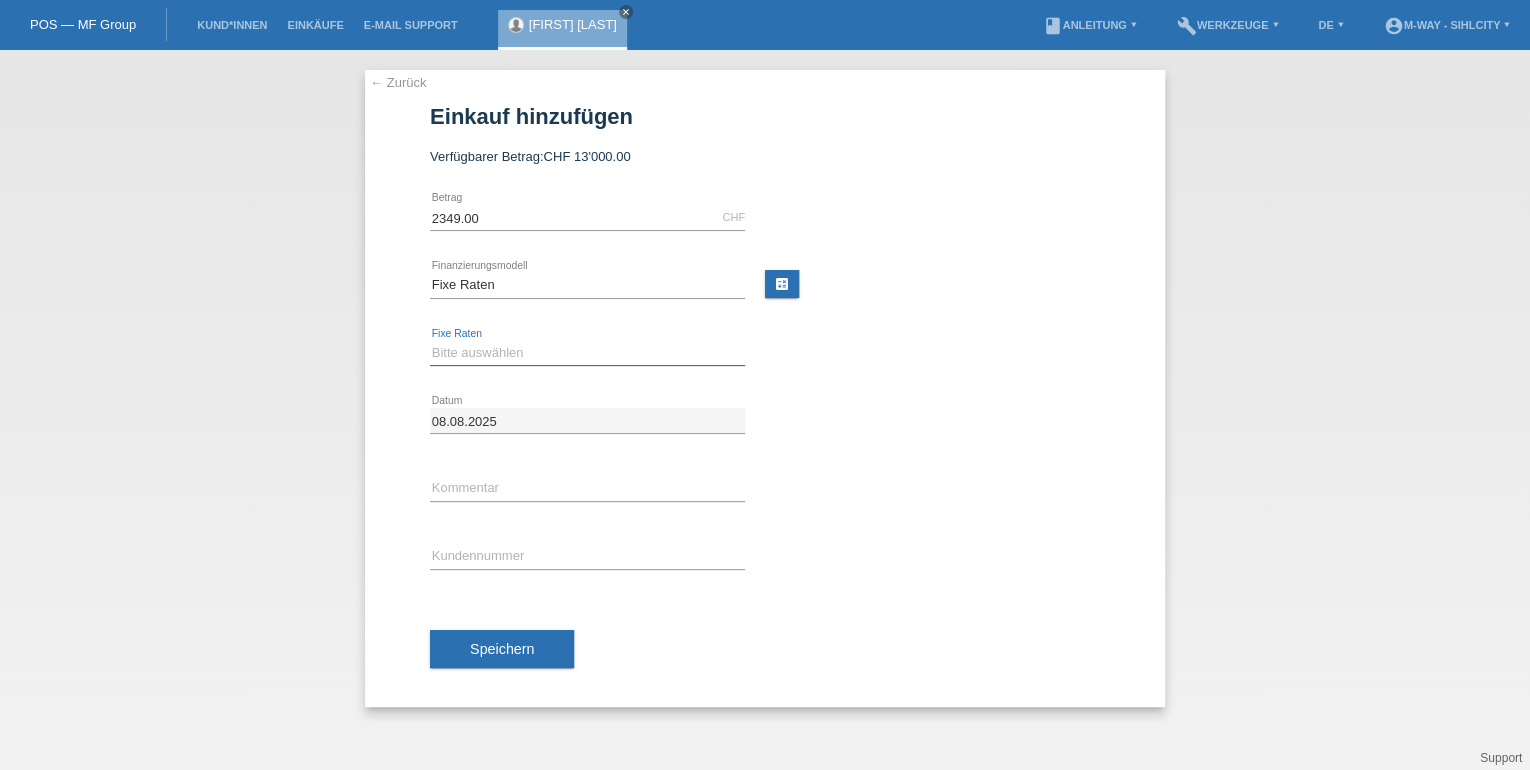 click on "Bitte auswählen
4 Raten
5 Raten
6 Raten
7 Raten
8 Raten
9 Raten
10 Raten
11 Raten" at bounding box center [587, 353] 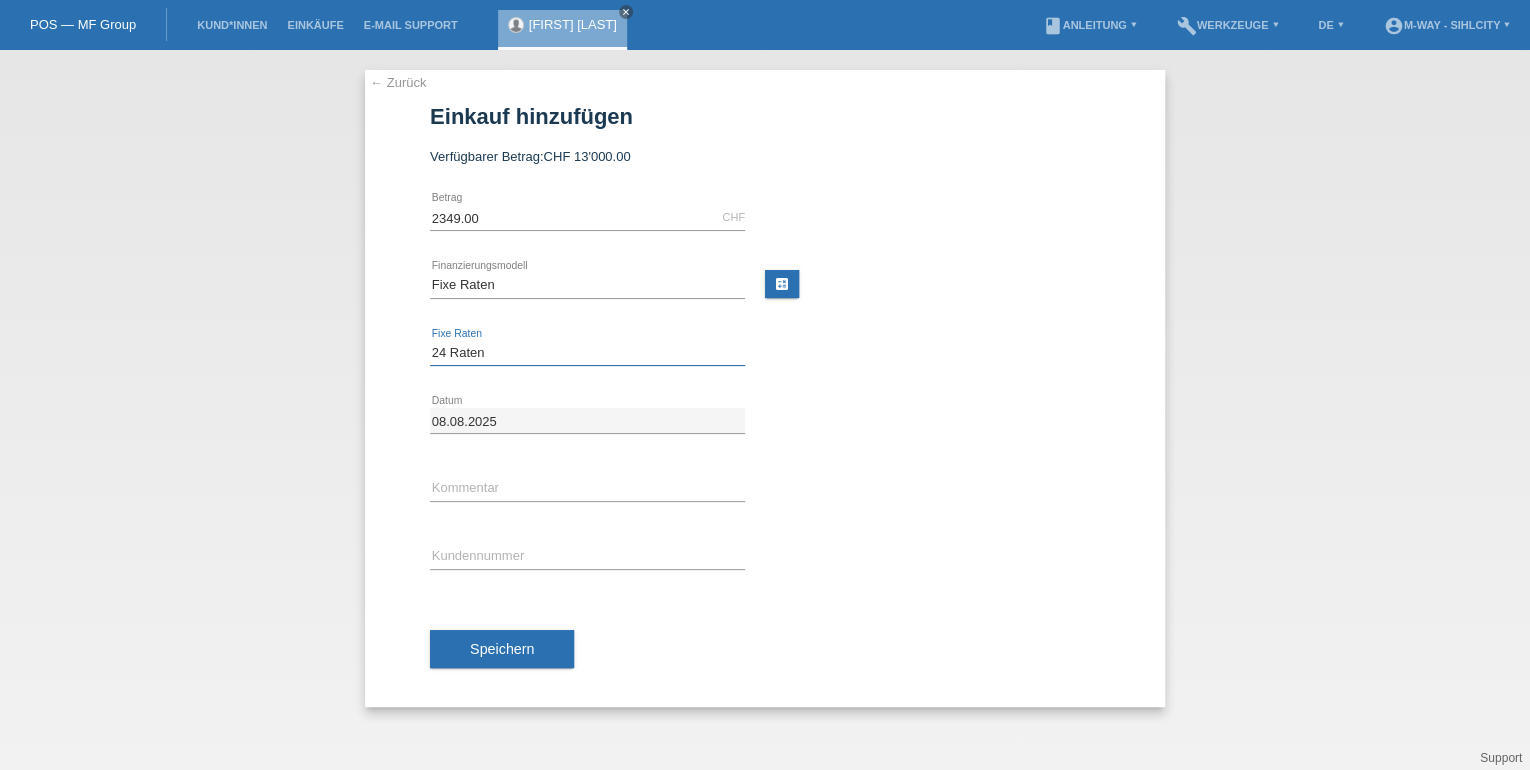 click on "Bitte auswählen
4 Raten
5 Raten
6 Raten
7 Raten
8 Raten
9 Raten
10 Raten
11 Raten" at bounding box center [587, 353] 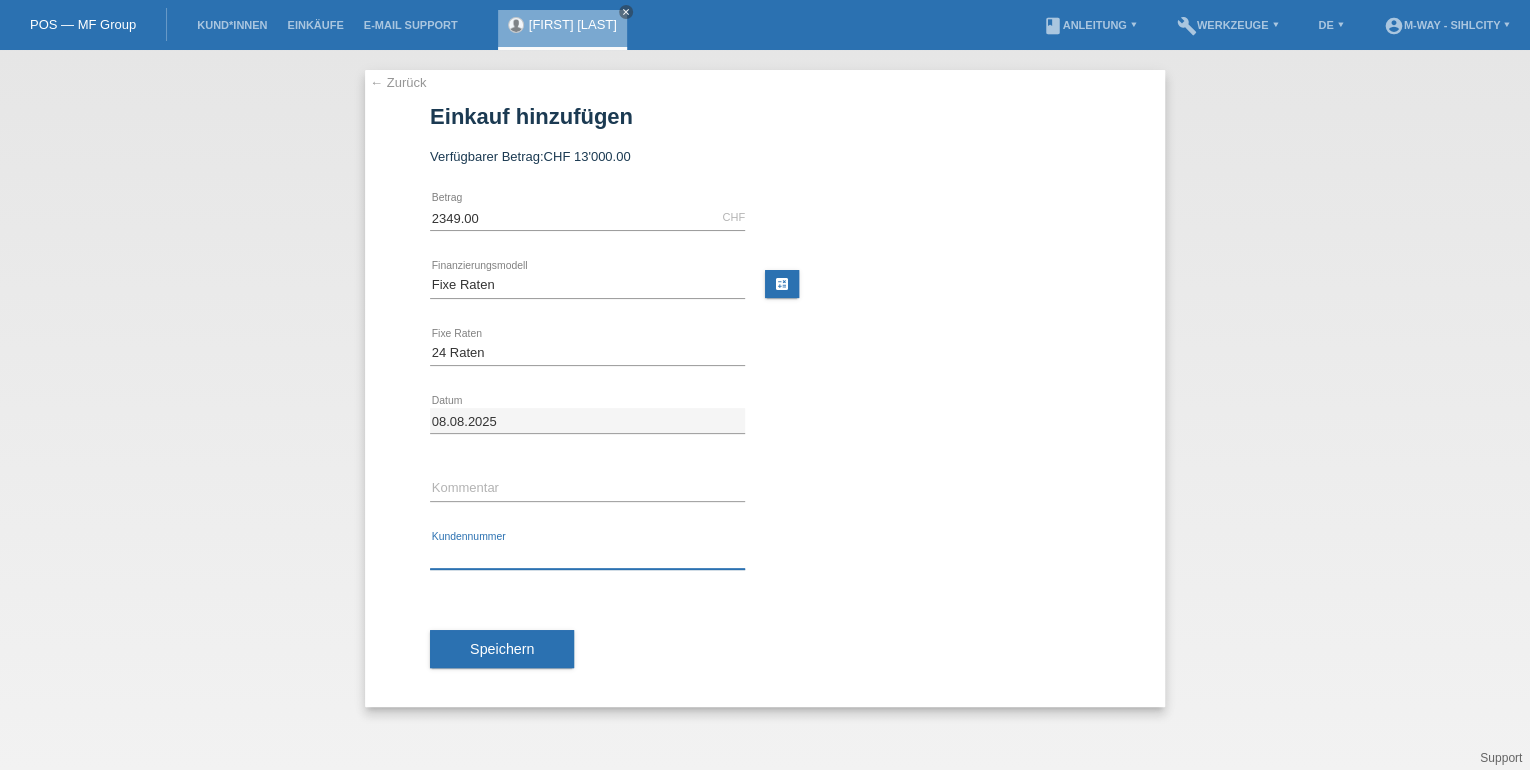 click at bounding box center [587, 556] 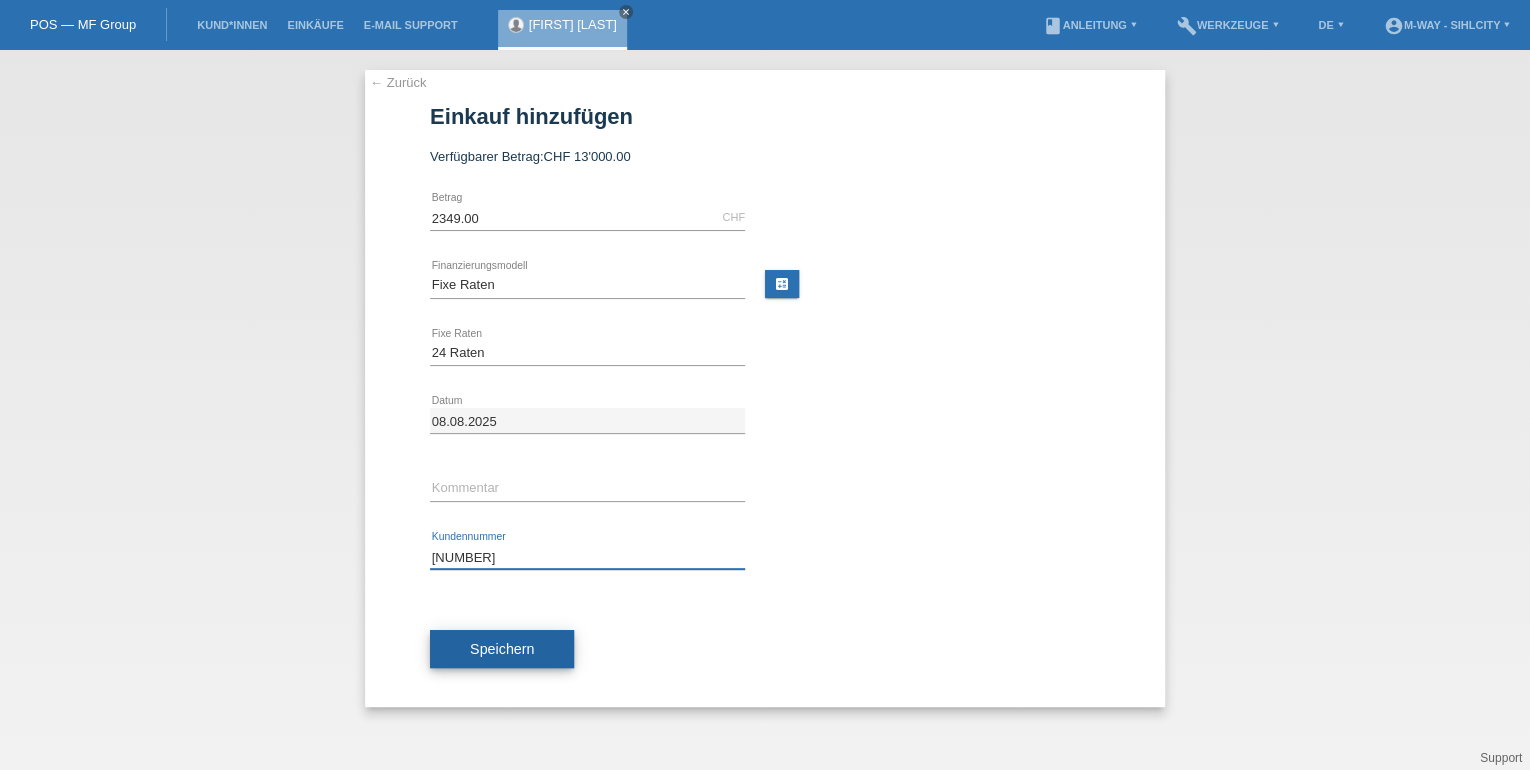 type on "[NUMBER]" 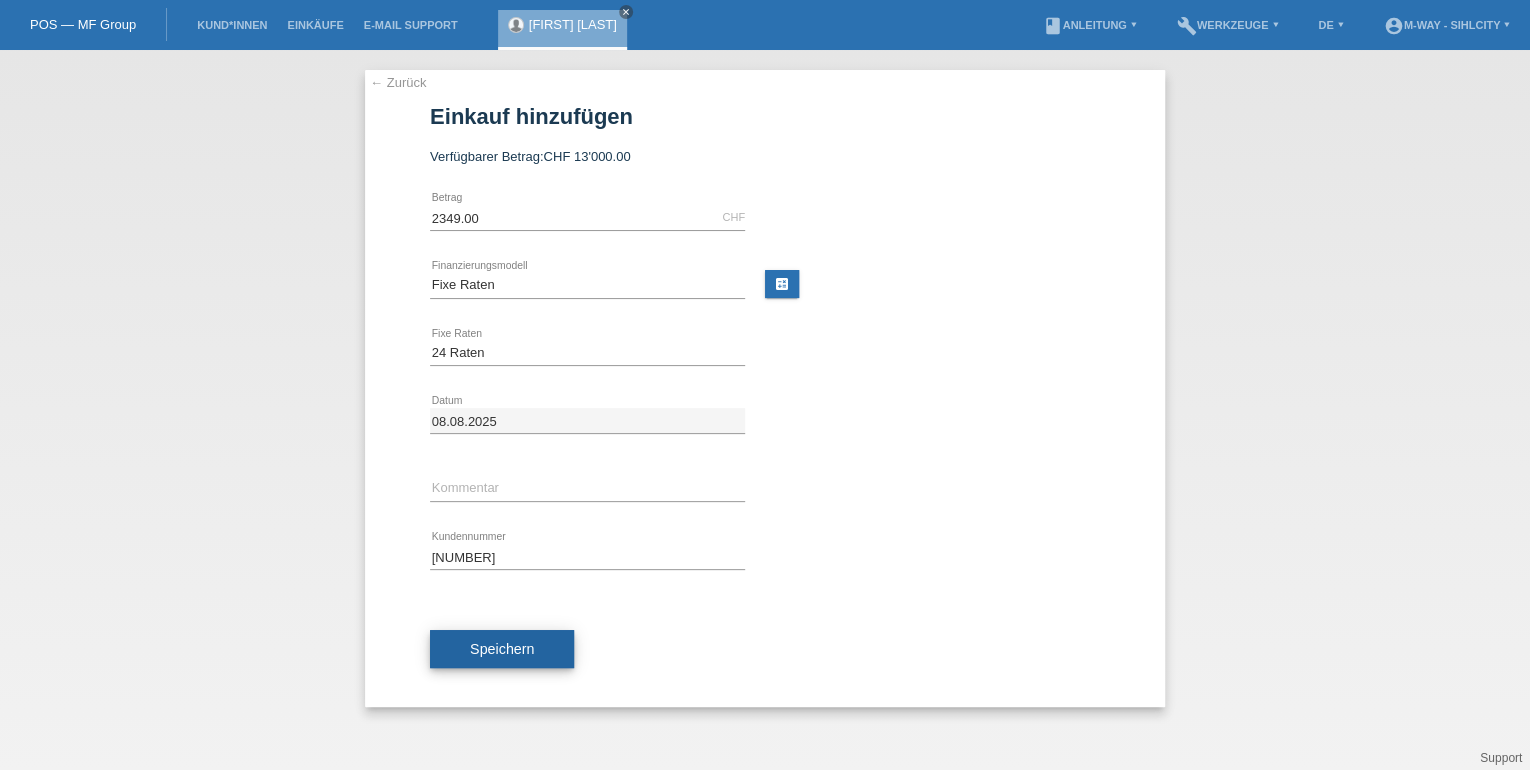 click on "Speichern" at bounding box center [502, 649] 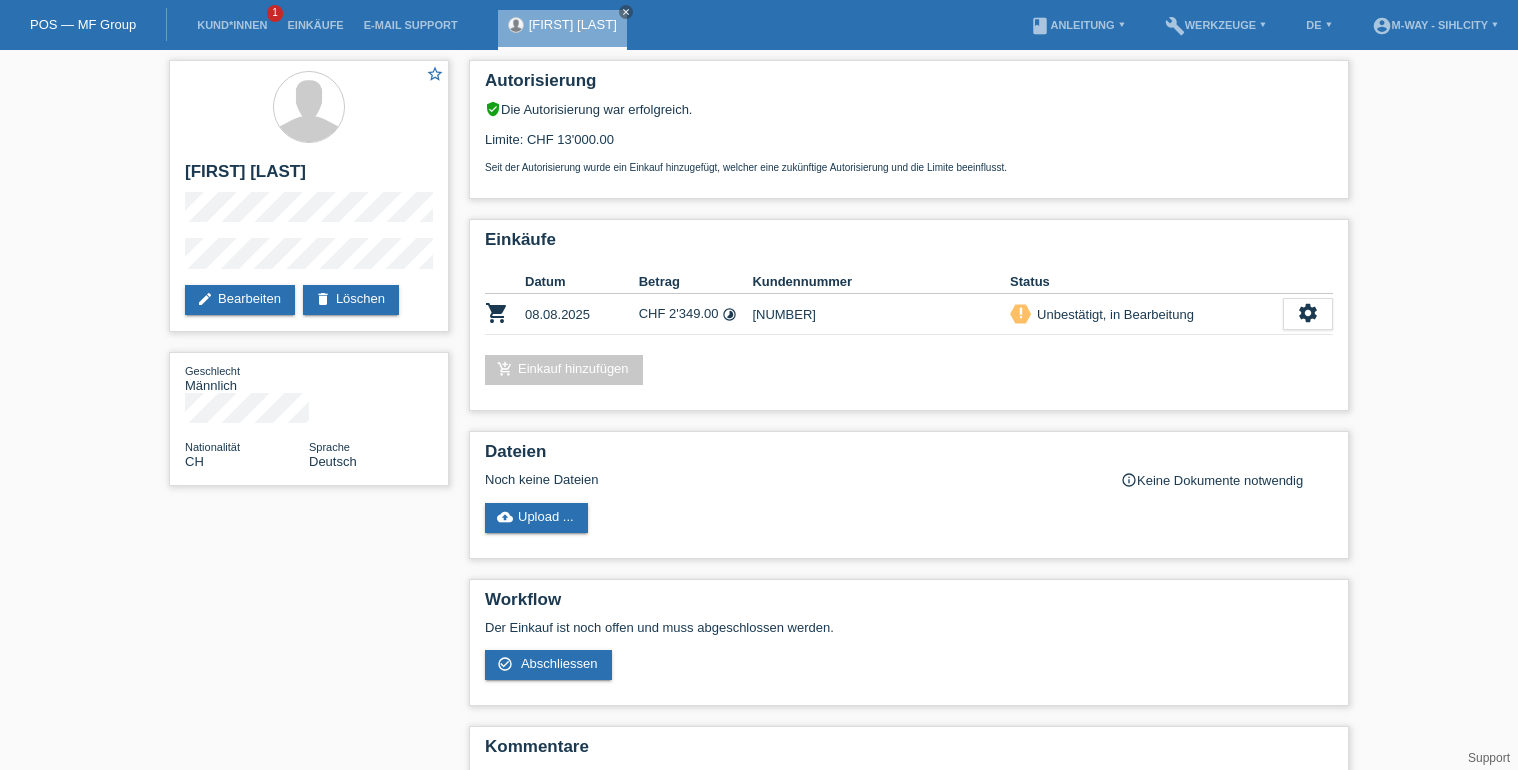 scroll, scrollTop: 0, scrollLeft: 0, axis: both 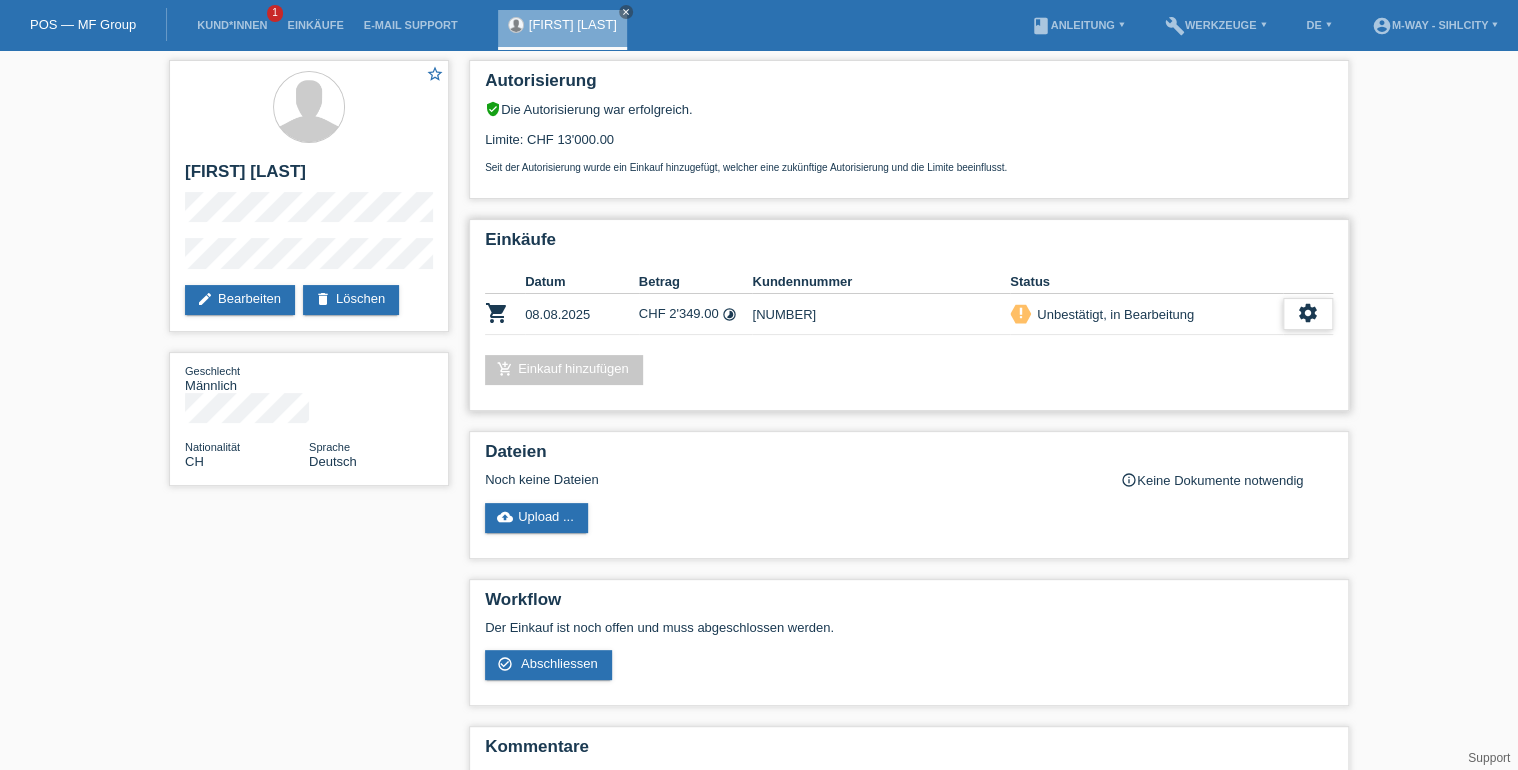 click on "settings" at bounding box center [1308, 313] 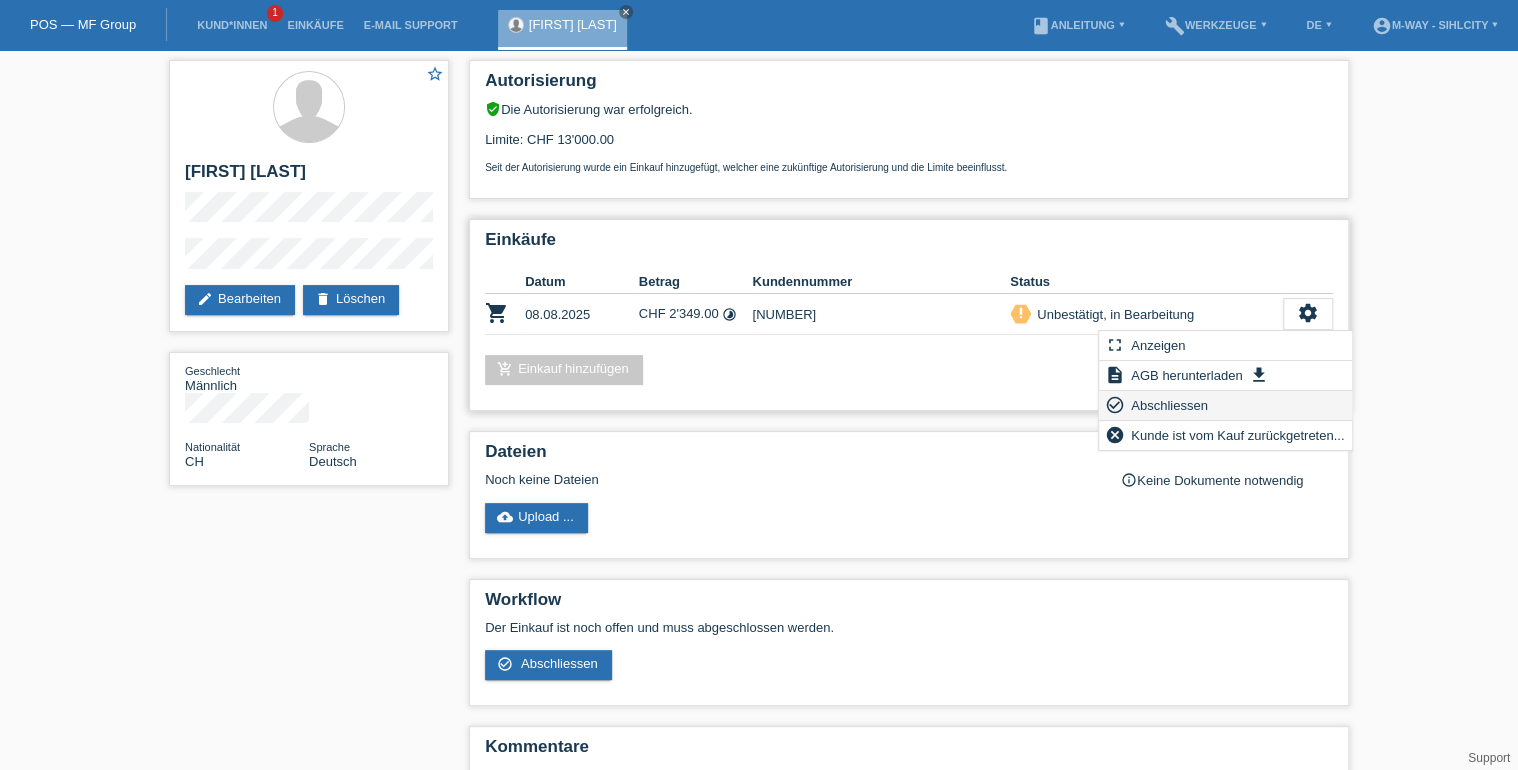 click on "Abschliessen" at bounding box center (1169, 405) 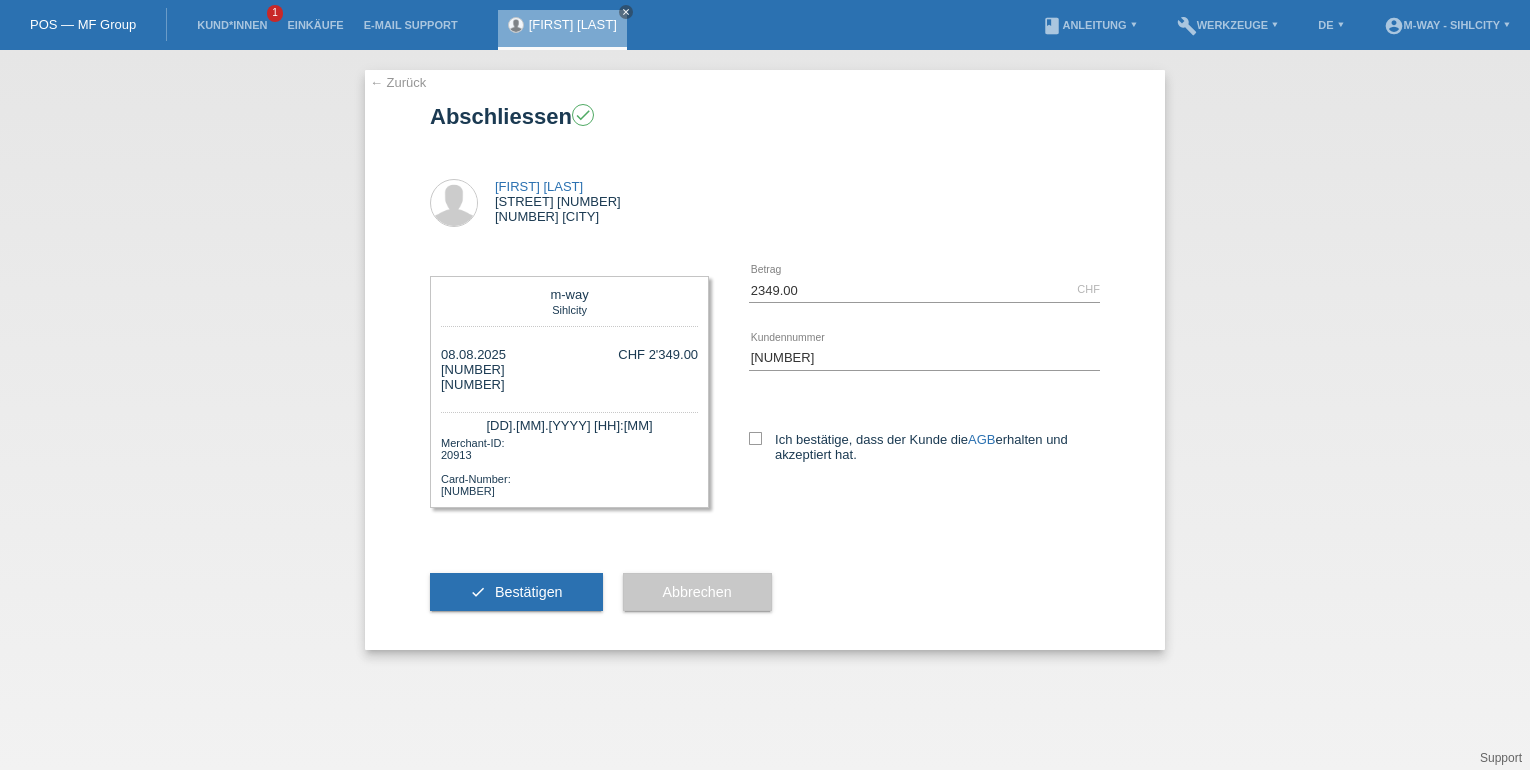 scroll, scrollTop: 0, scrollLeft: 0, axis: both 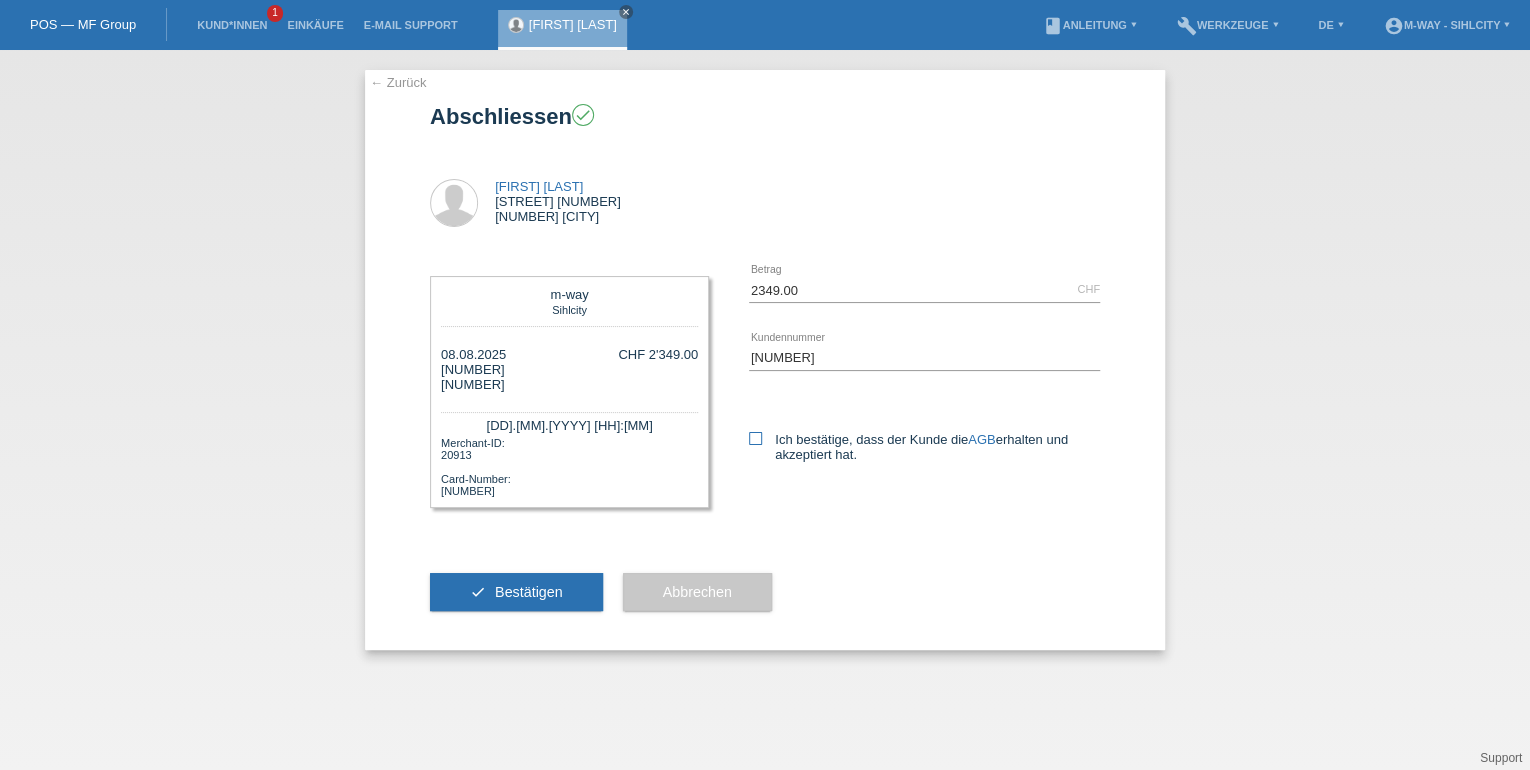 click at bounding box center [755, 438] 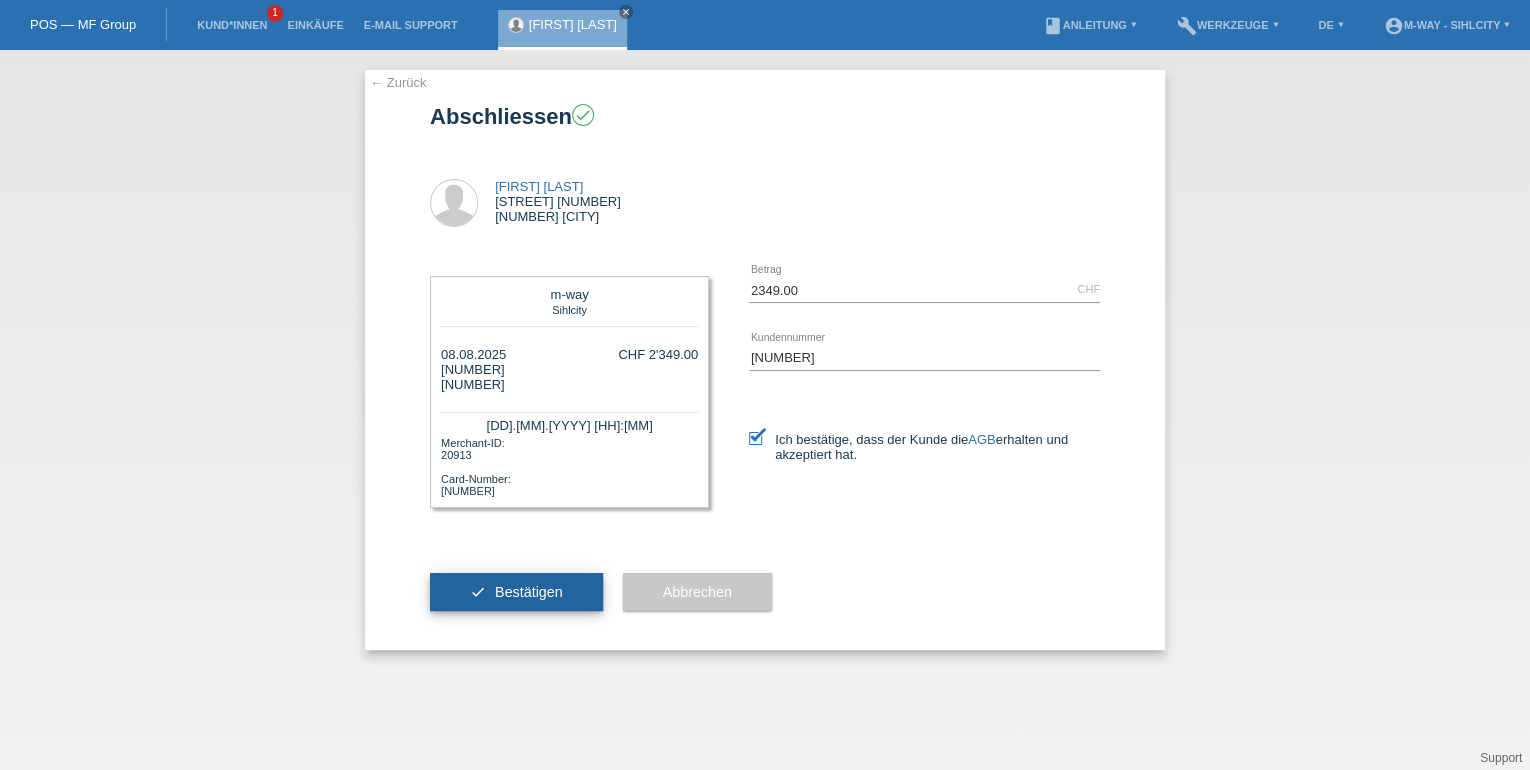 click on "Bestätigen" at bounding box center (529, 592) 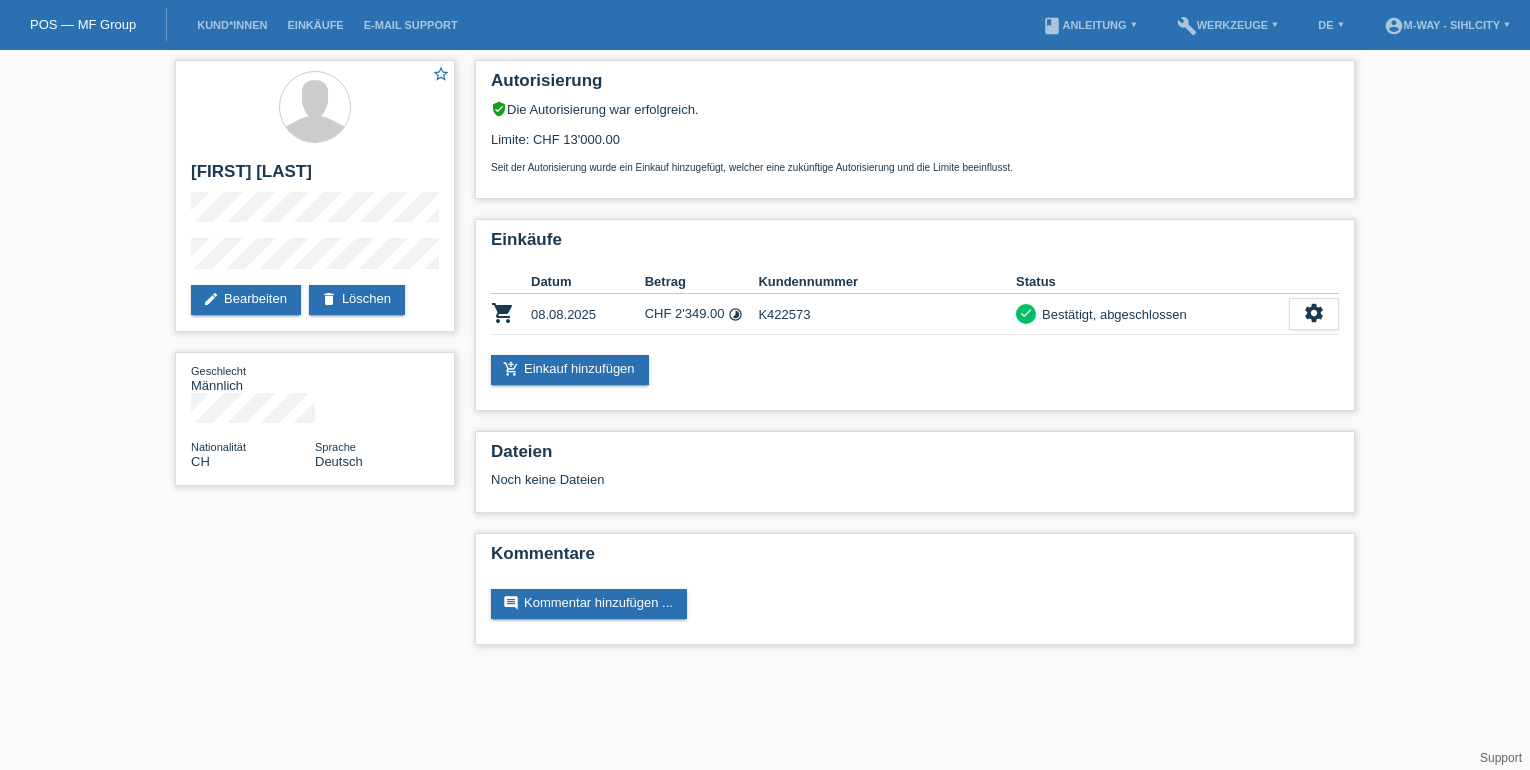 scroll, scrollTop: 0, scrollLeft: 0, axis: both 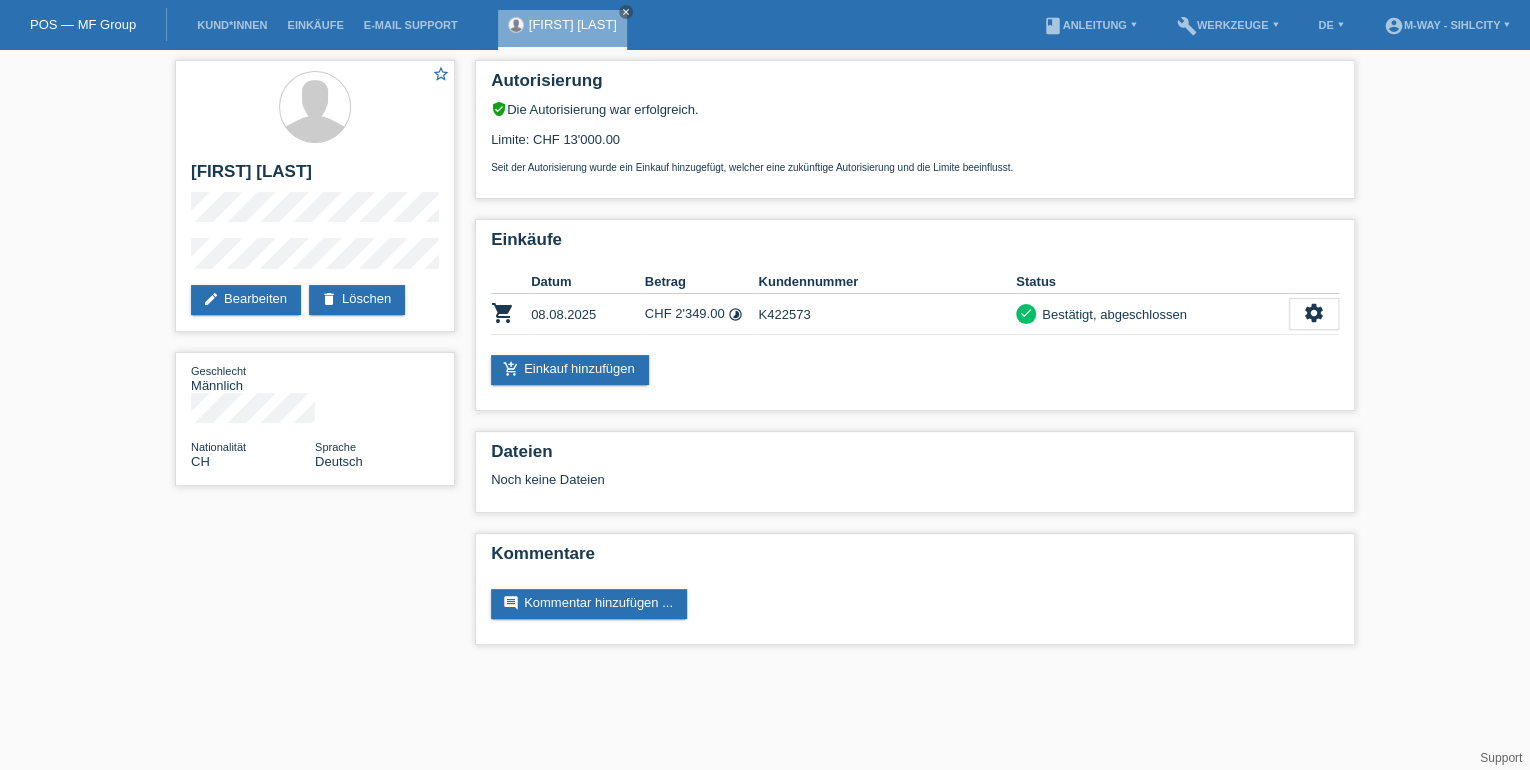 click on "Kund*innen" at bounding box center (232, 25) 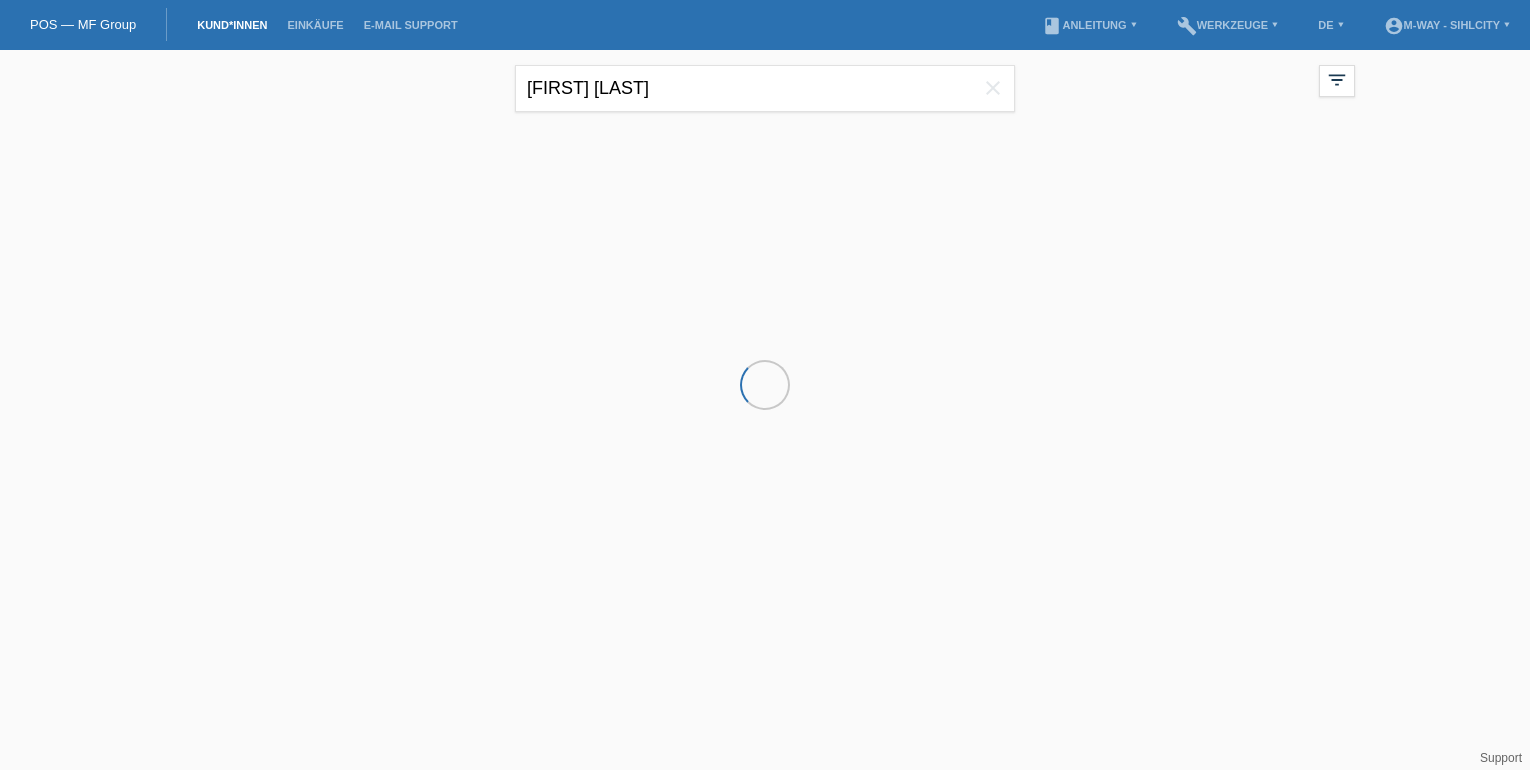 scroll, scrollTop: 0, scrollLeft: 0, axis: both 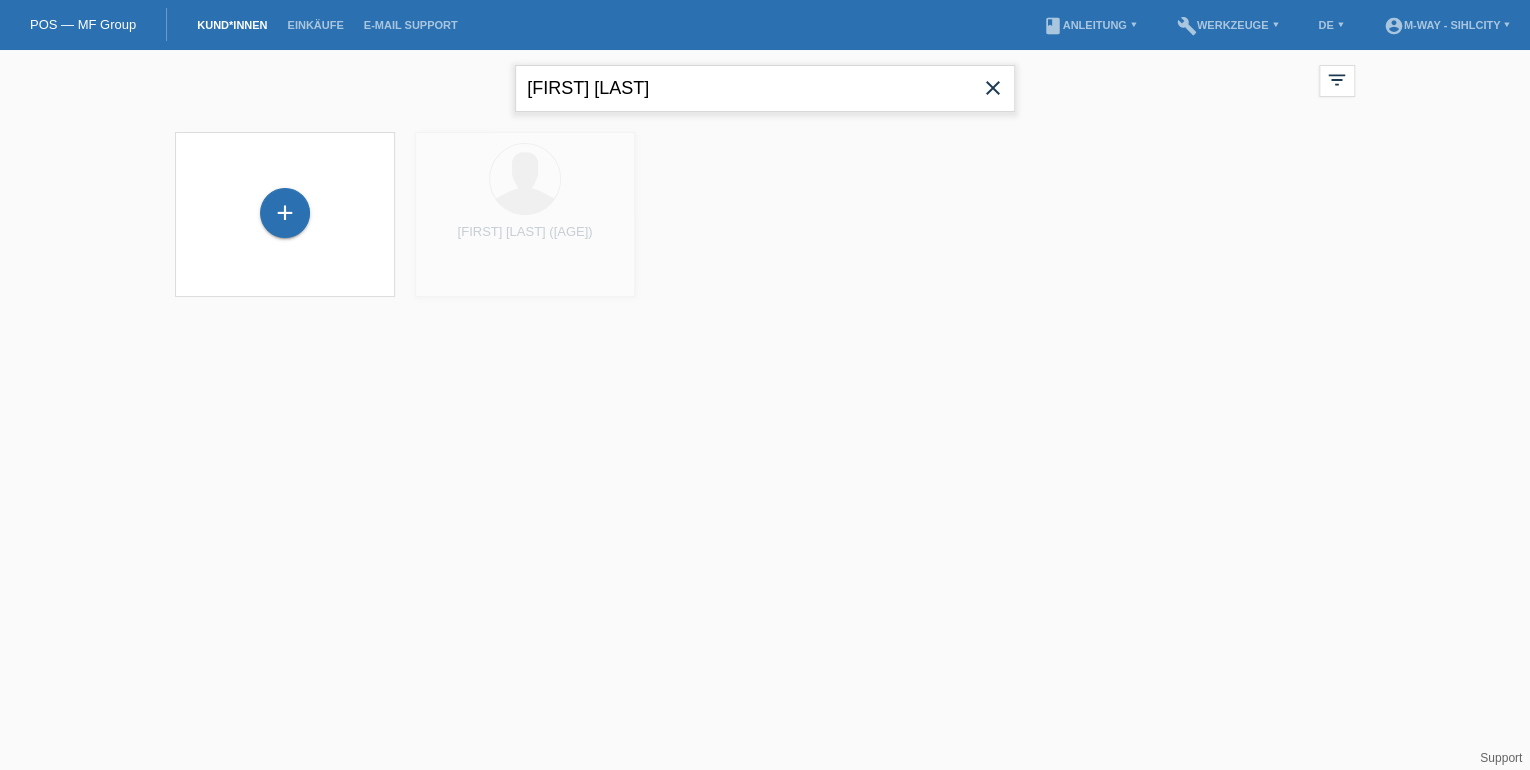 click on "Andre Schneebeli" at bounding box center [765, 88] 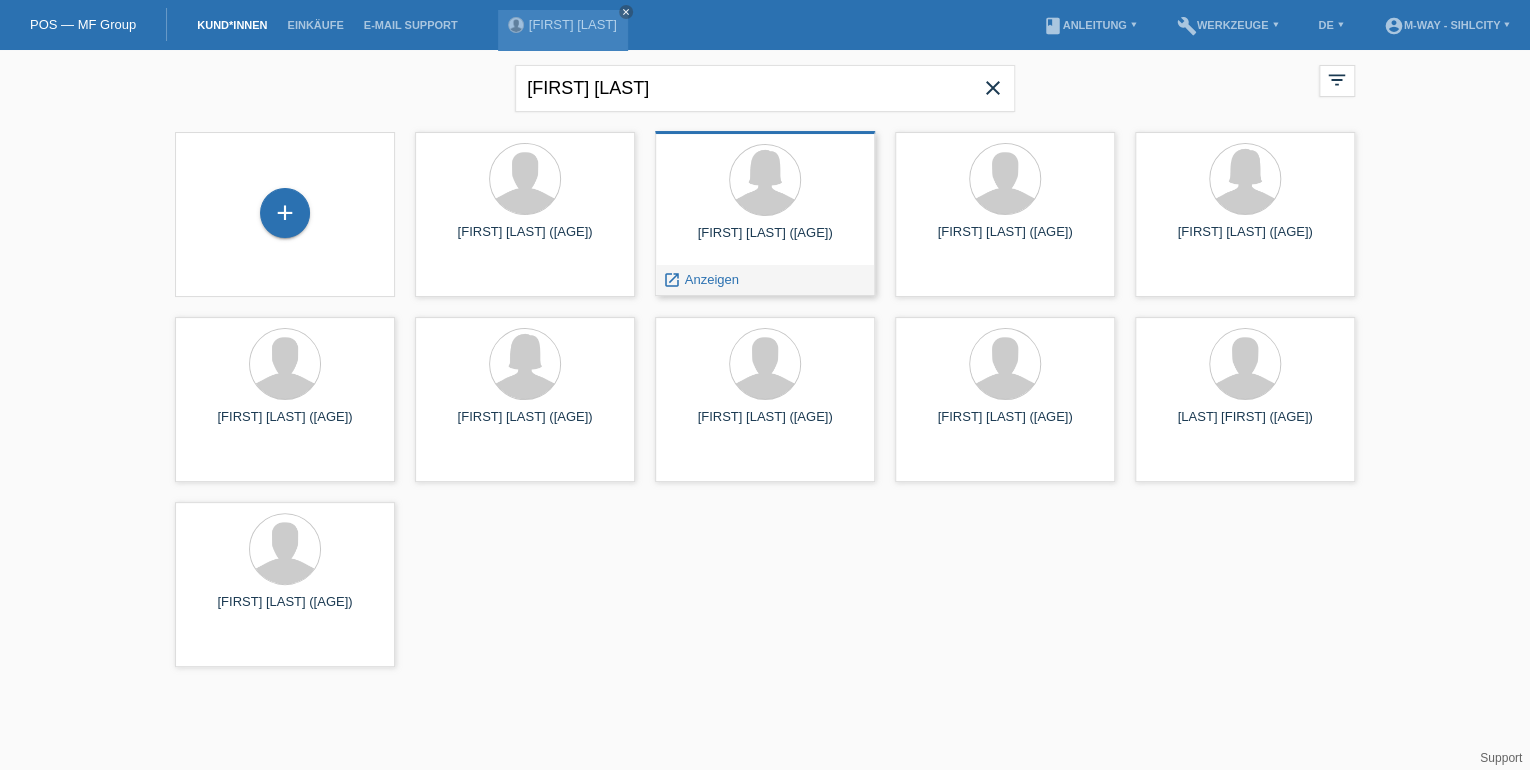 click on "Stefanie Schneebeli (30)" at bounding box center [765, 241] 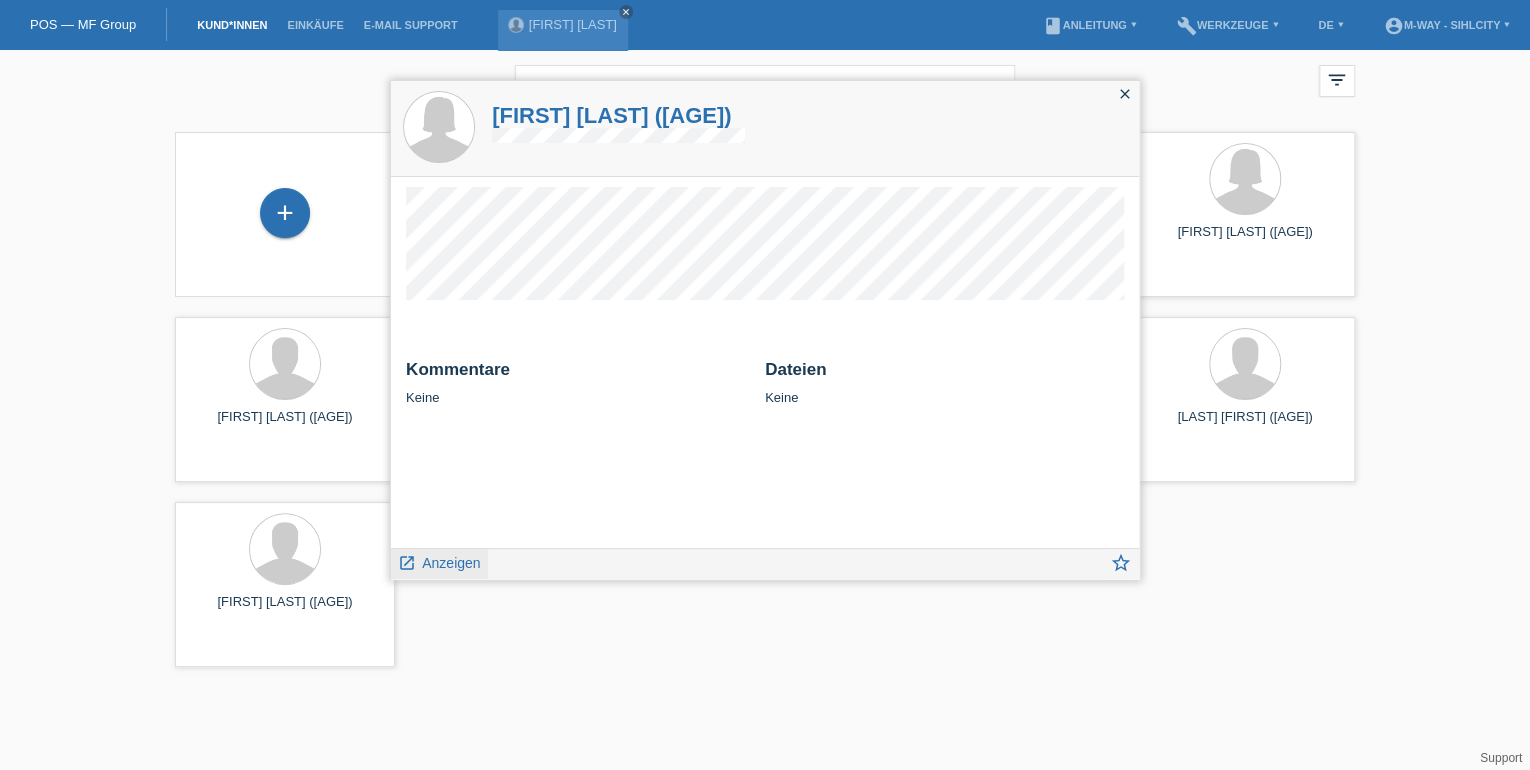 click on "Anzeigen" at bounding box center [451, 563] 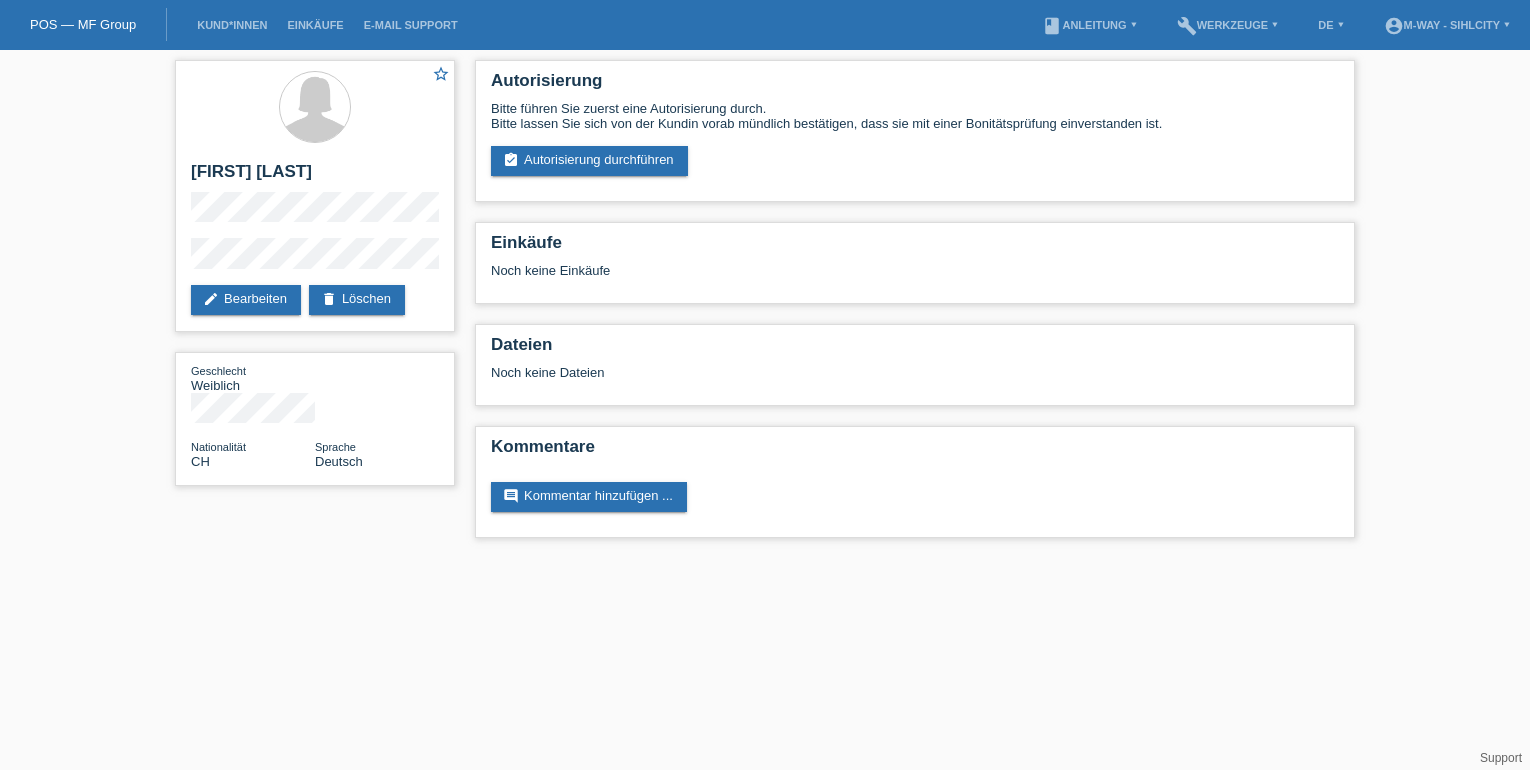 scroll, scrollTop: 0, scrollLeft: 0, axis: both 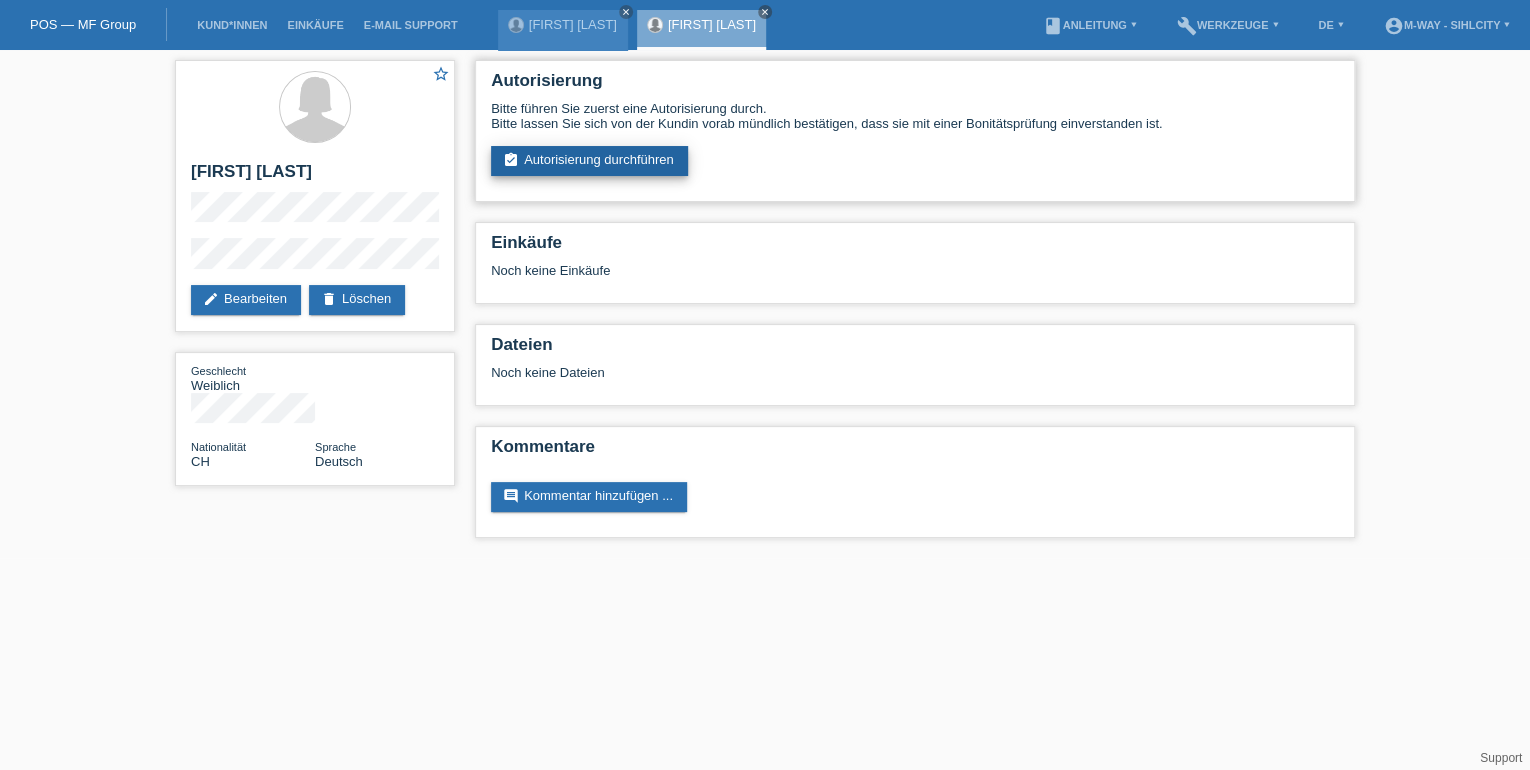 click on "assignment_turned_in  Autorisierung durchführen" at bounding box center [589, 161] 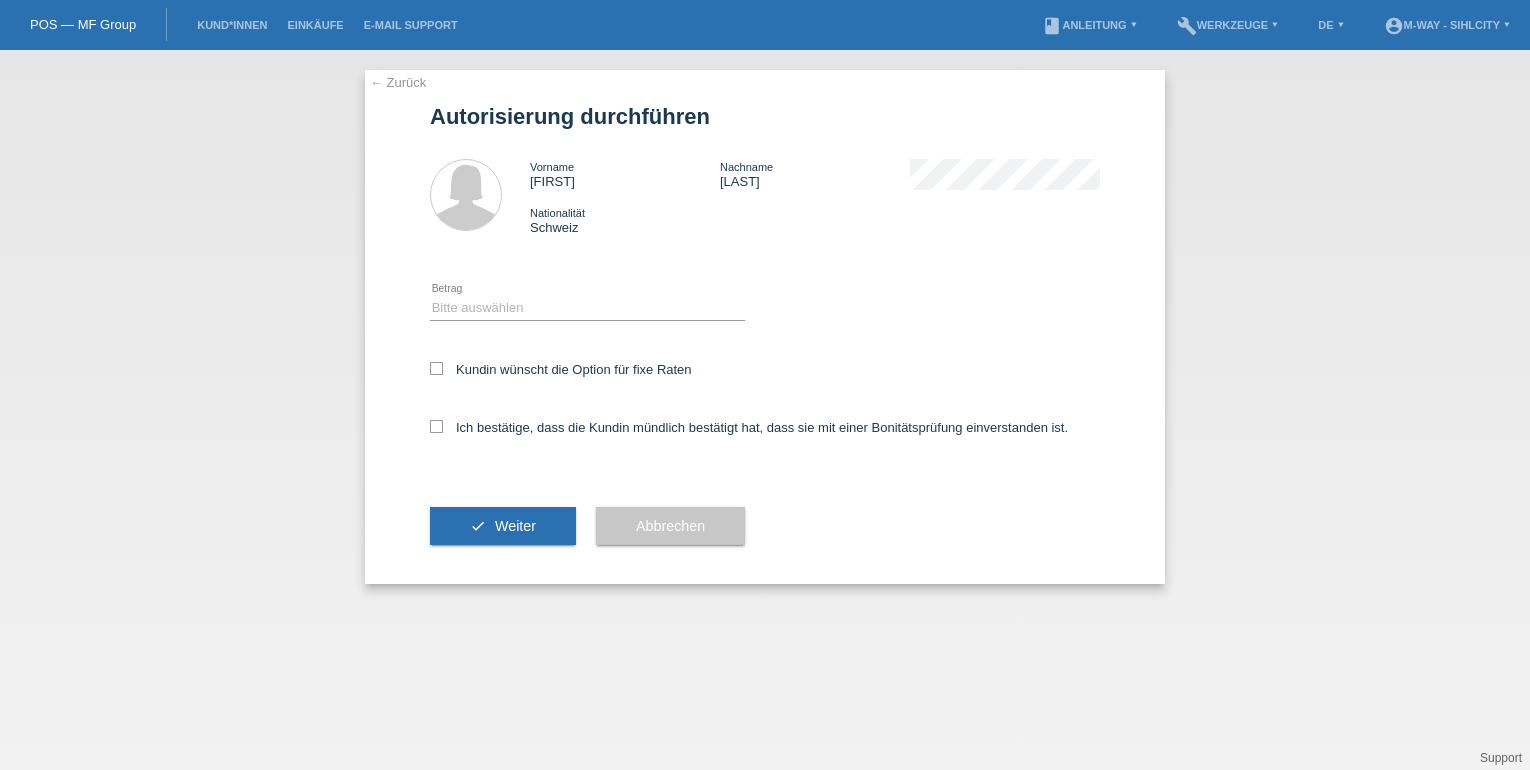 scroll, scrollTop: 0, scrollLeft: 0, axis: both 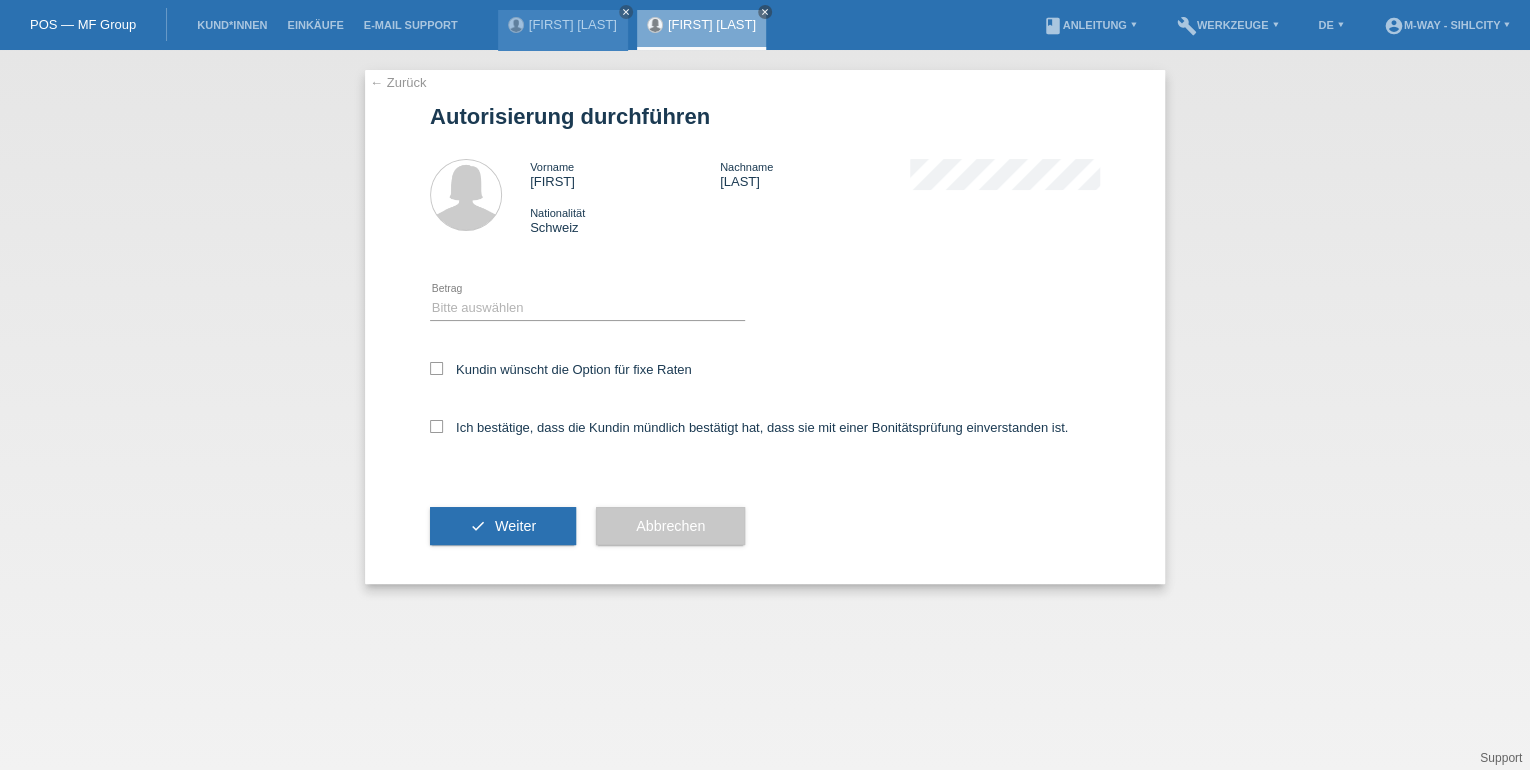 click on "Bitte auswählen
CHF 1.00 - CHF 499.00
CHF 500.00 - CHF 1'999.00
CHF 2'000.00 - CHF 15'000.00
error
Betrag" at bounding box center (587, 309) 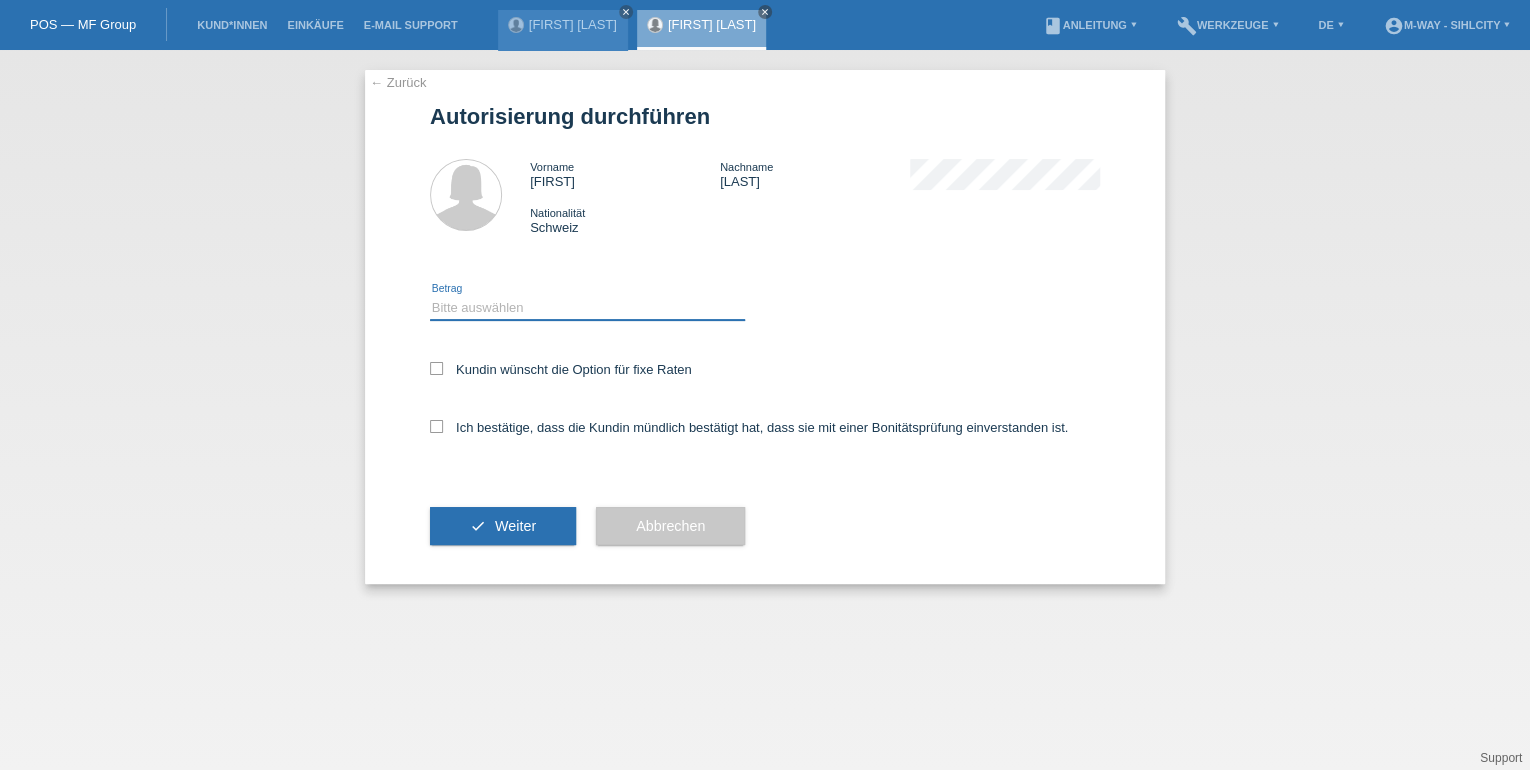 drag, startPoint x: 517, startPoint y: 307, endPoint x: 516, endPoint y: 321, distance: 14.035668 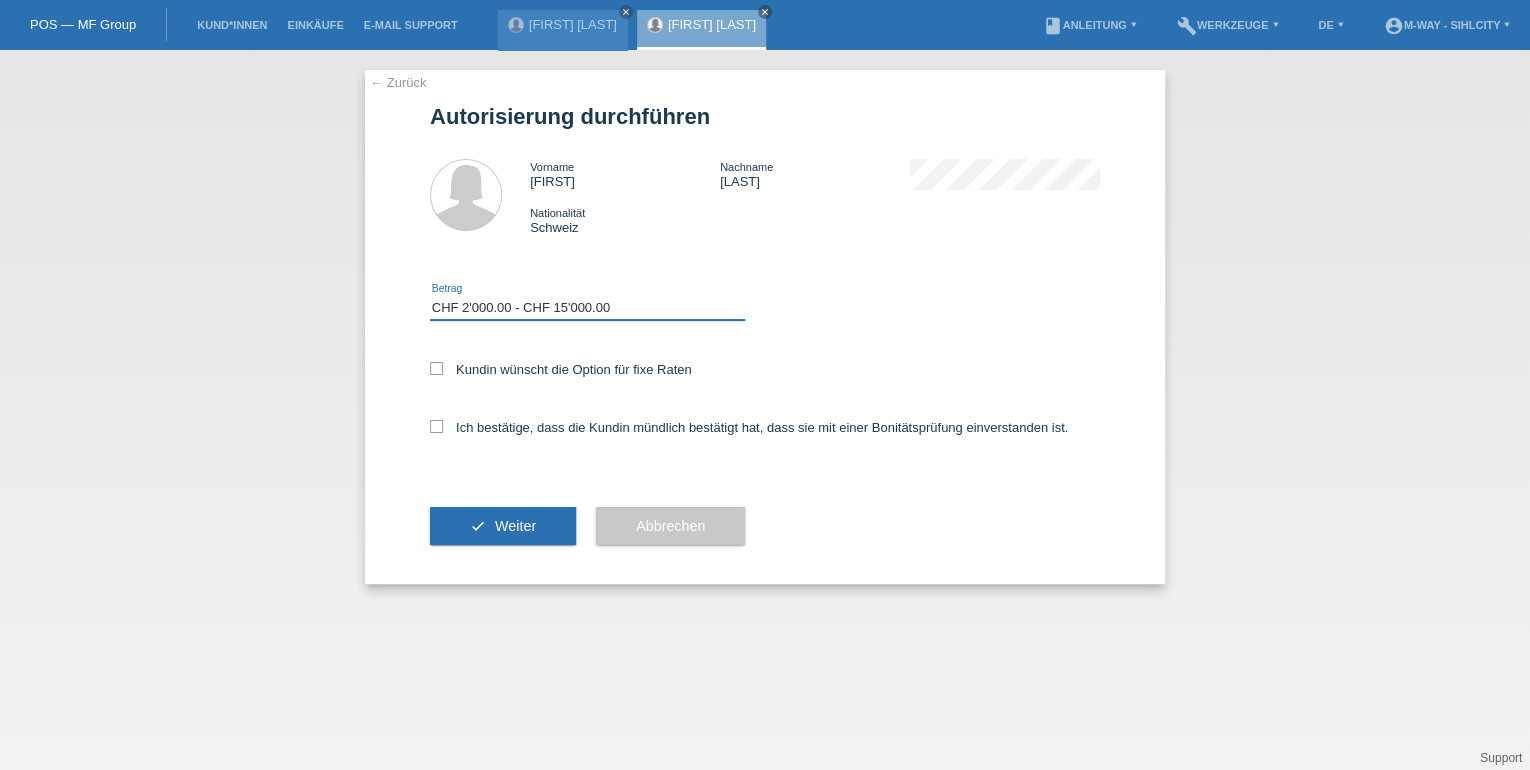 click on "Bitte auswählen
CHF 1.00 - CHF 499.00
CHF 500.00 - CHF 1'999.00
CHF 2'000.00 - CHF 15'000.00" at bounding box center (587, 308) 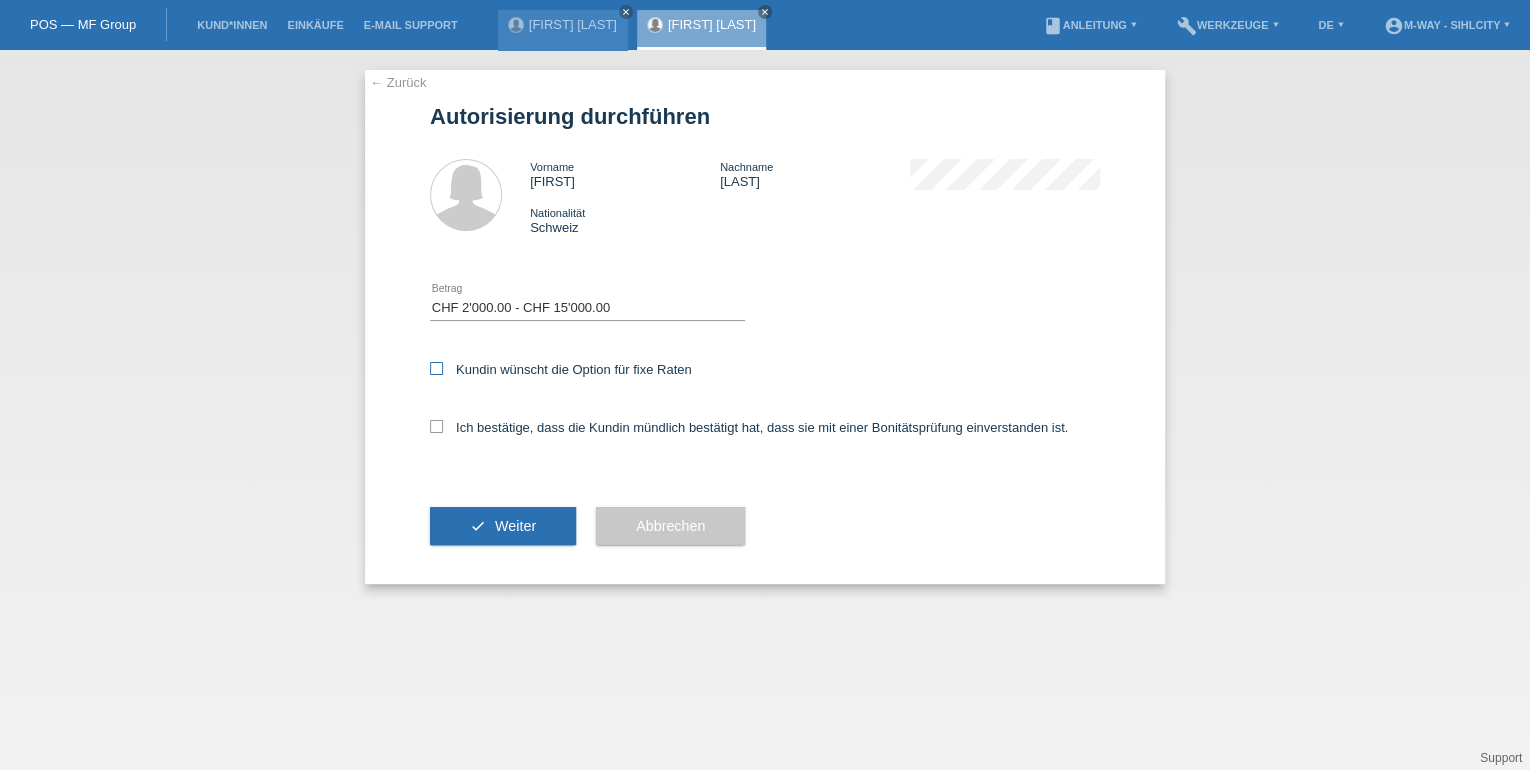 click at bounding box center (436, 368) 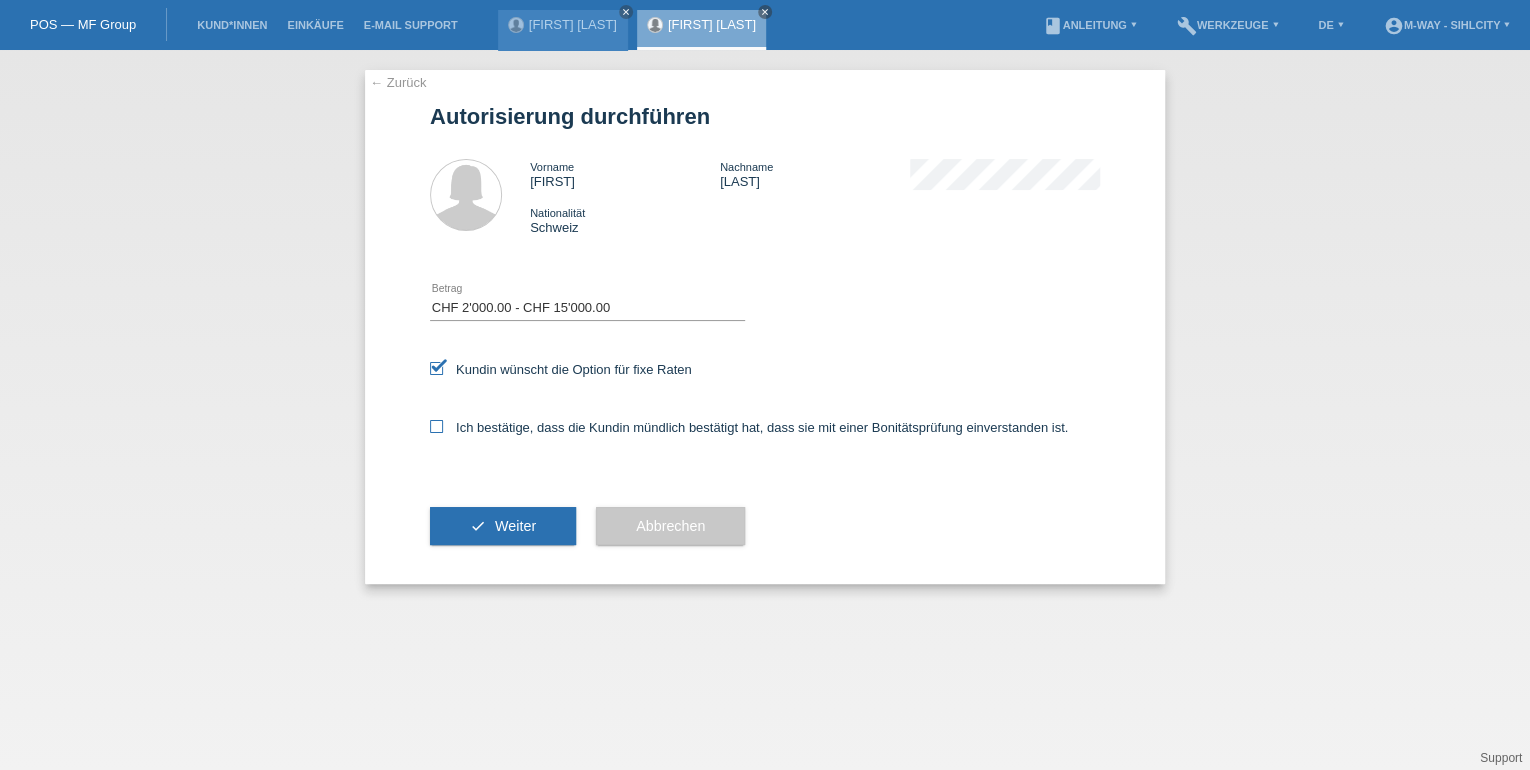 click at bounding box center (436, 426) 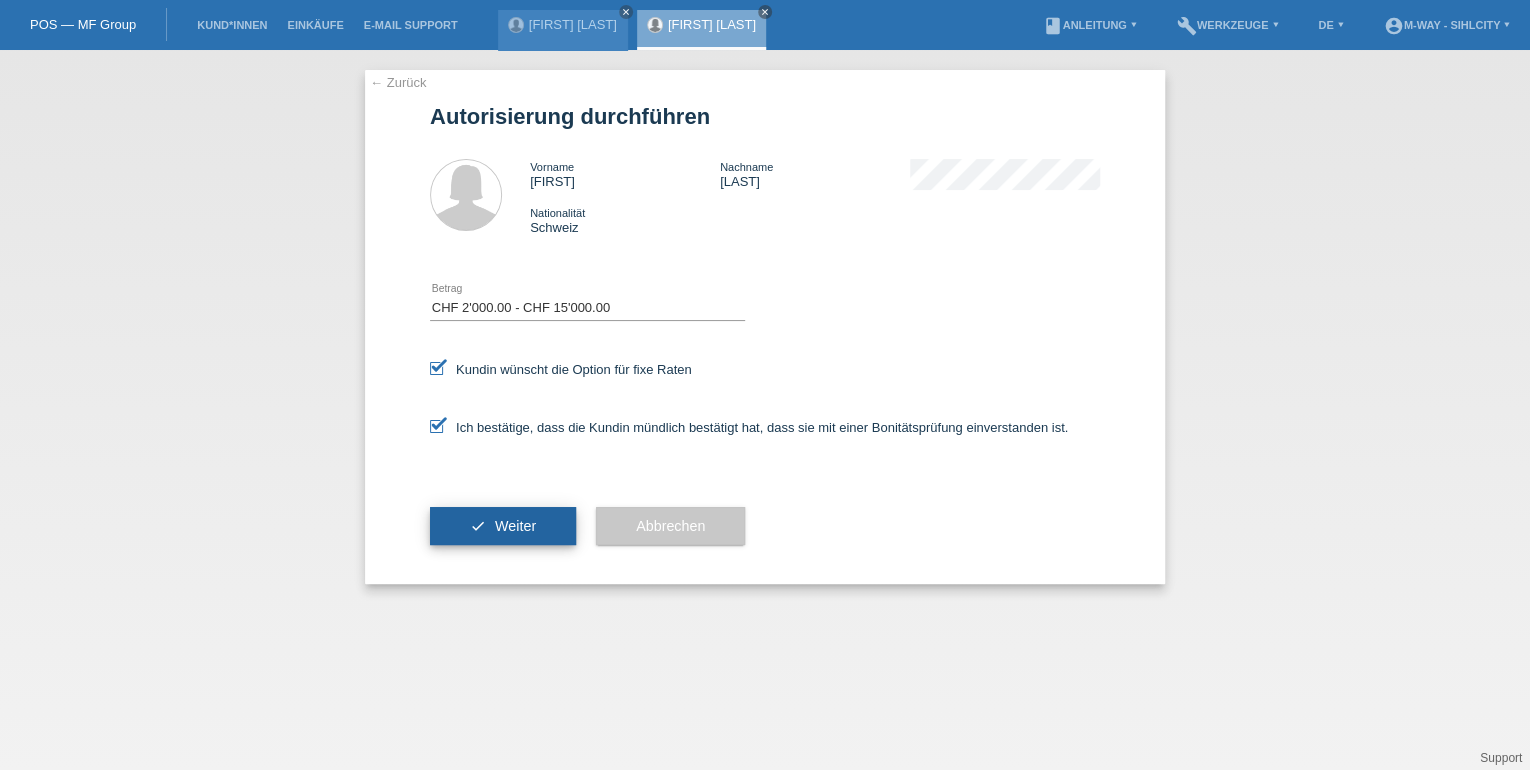 click on "check   Weiter" at bounding box center [503, 526] 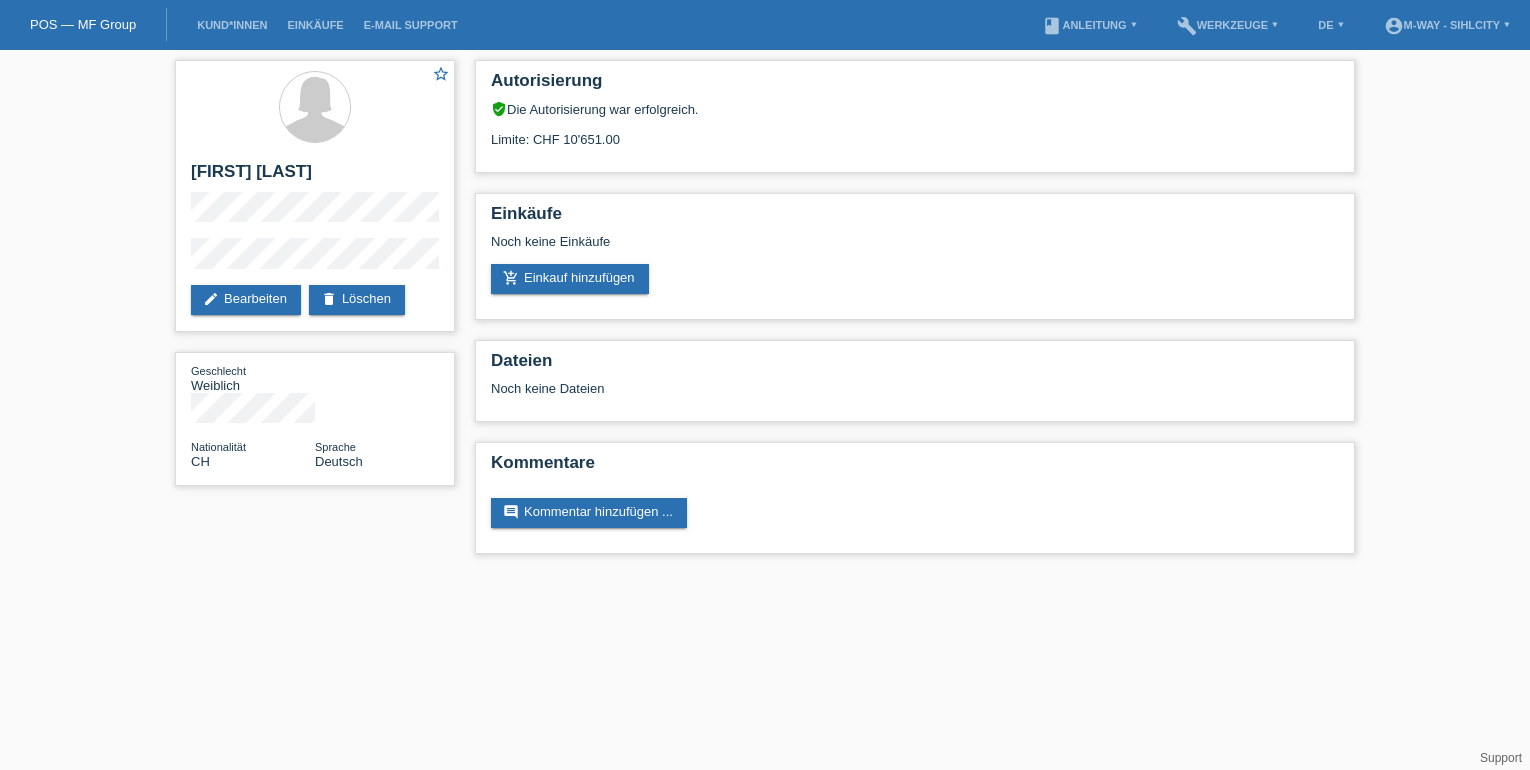 scroll, scrollTop: 0, scrollLeft: 0, axis: both 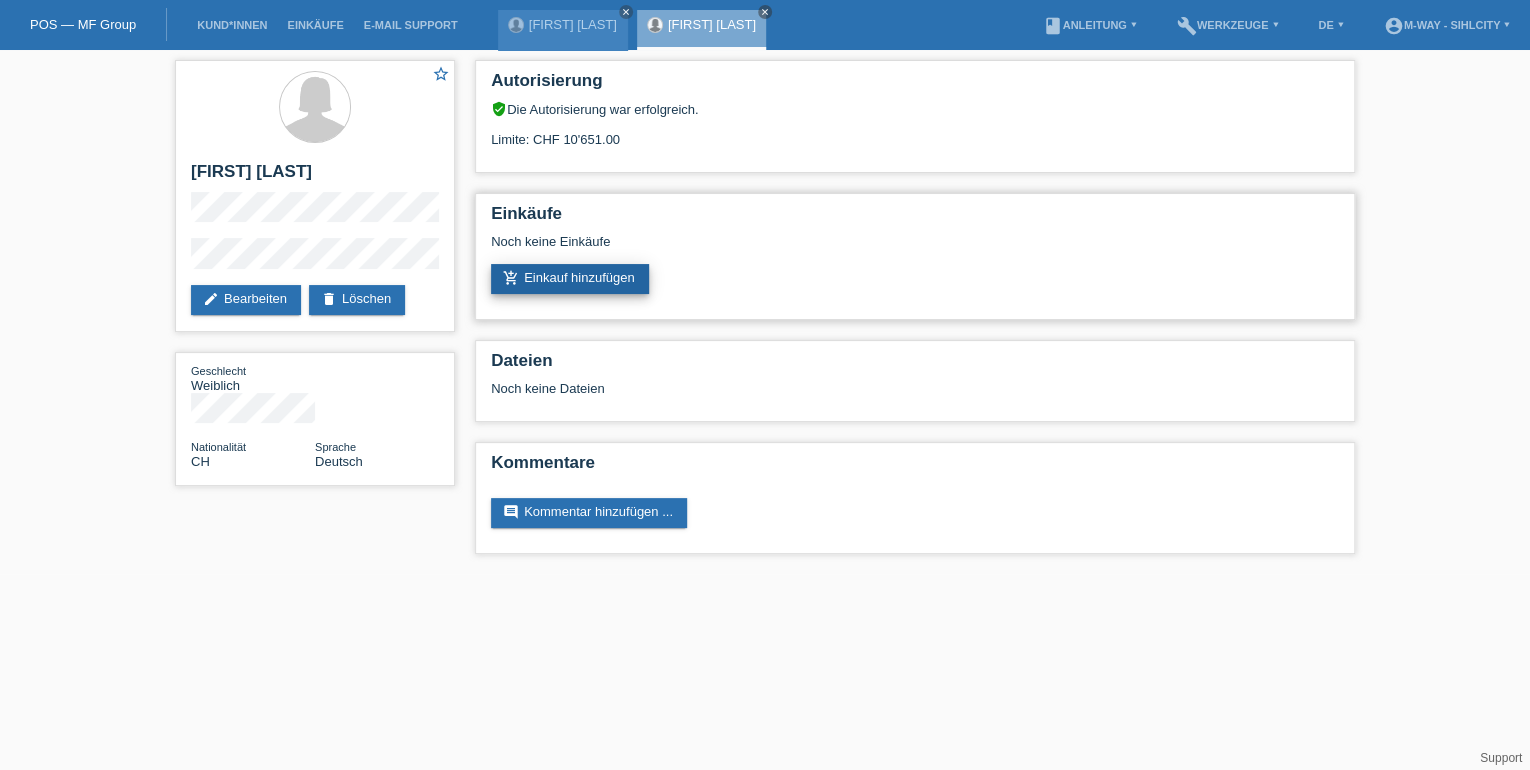 click on "add_shopping_cart  Einkauf hinzufügen" at bounding box center (570, 279) 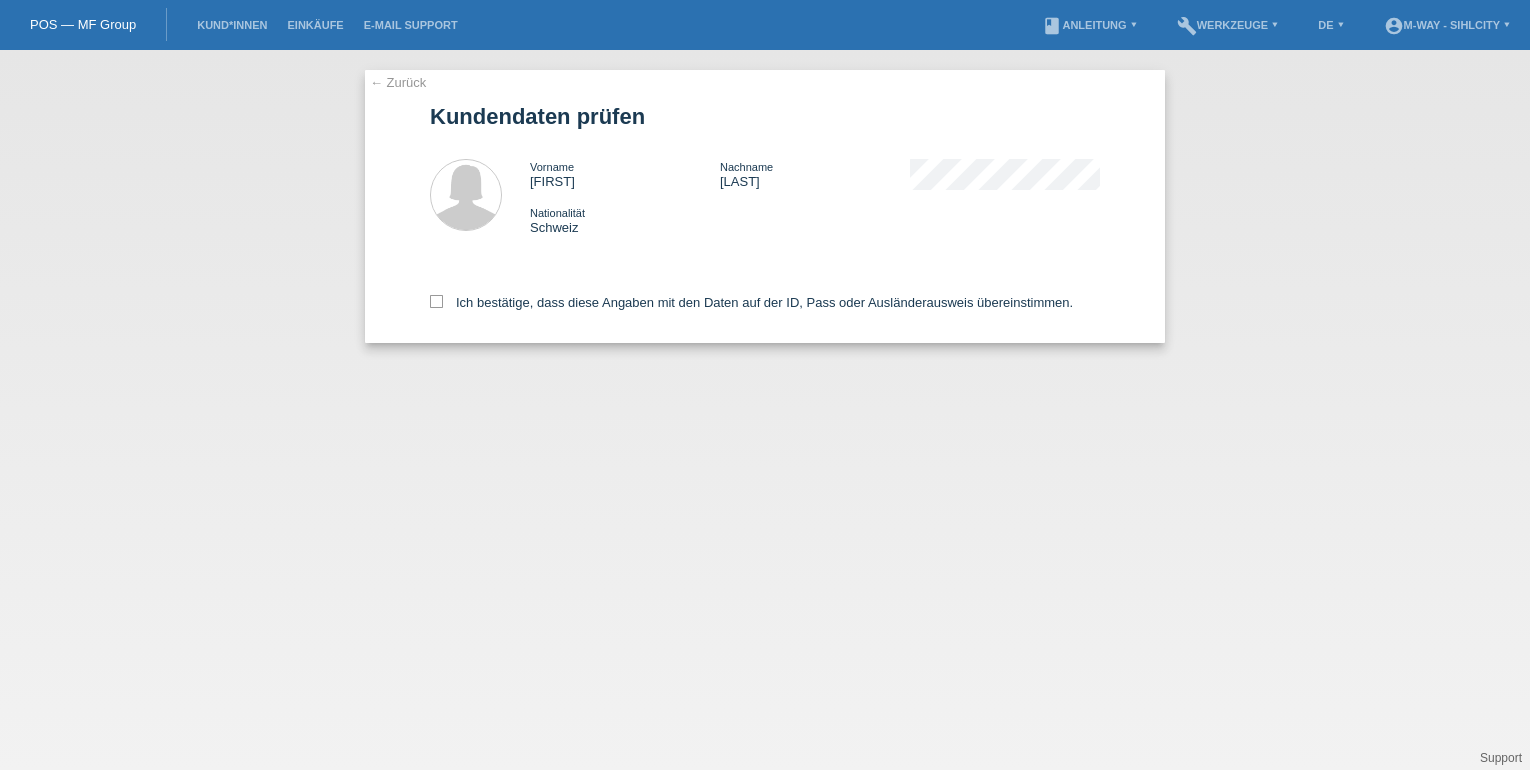 scroll, scrollTop: 0, scrollLeft: 0, axis: both 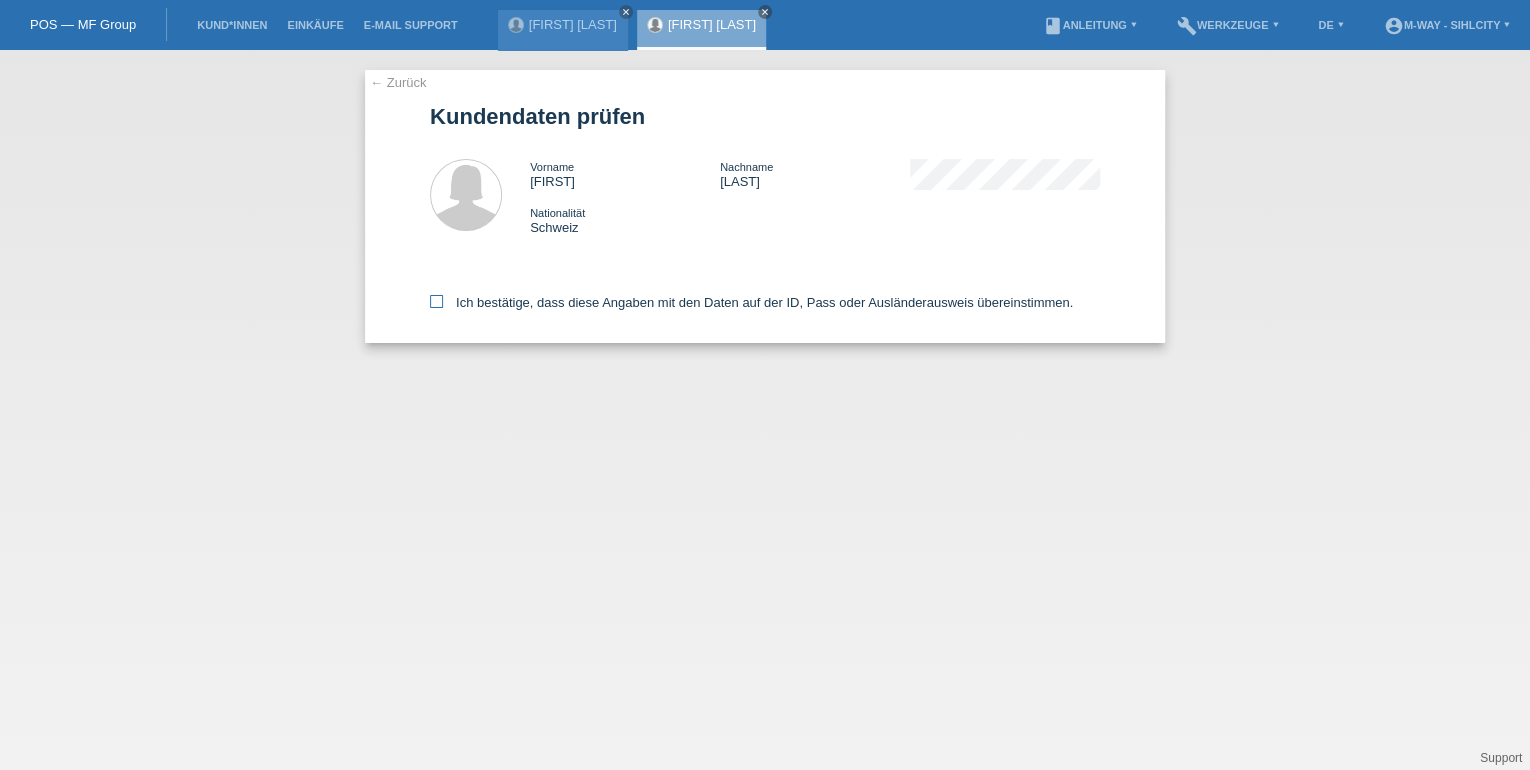drag, startPoint x: 436, startPoint y: 302, endPoint x: 481, endPoint y: 307, distance: 45.276924 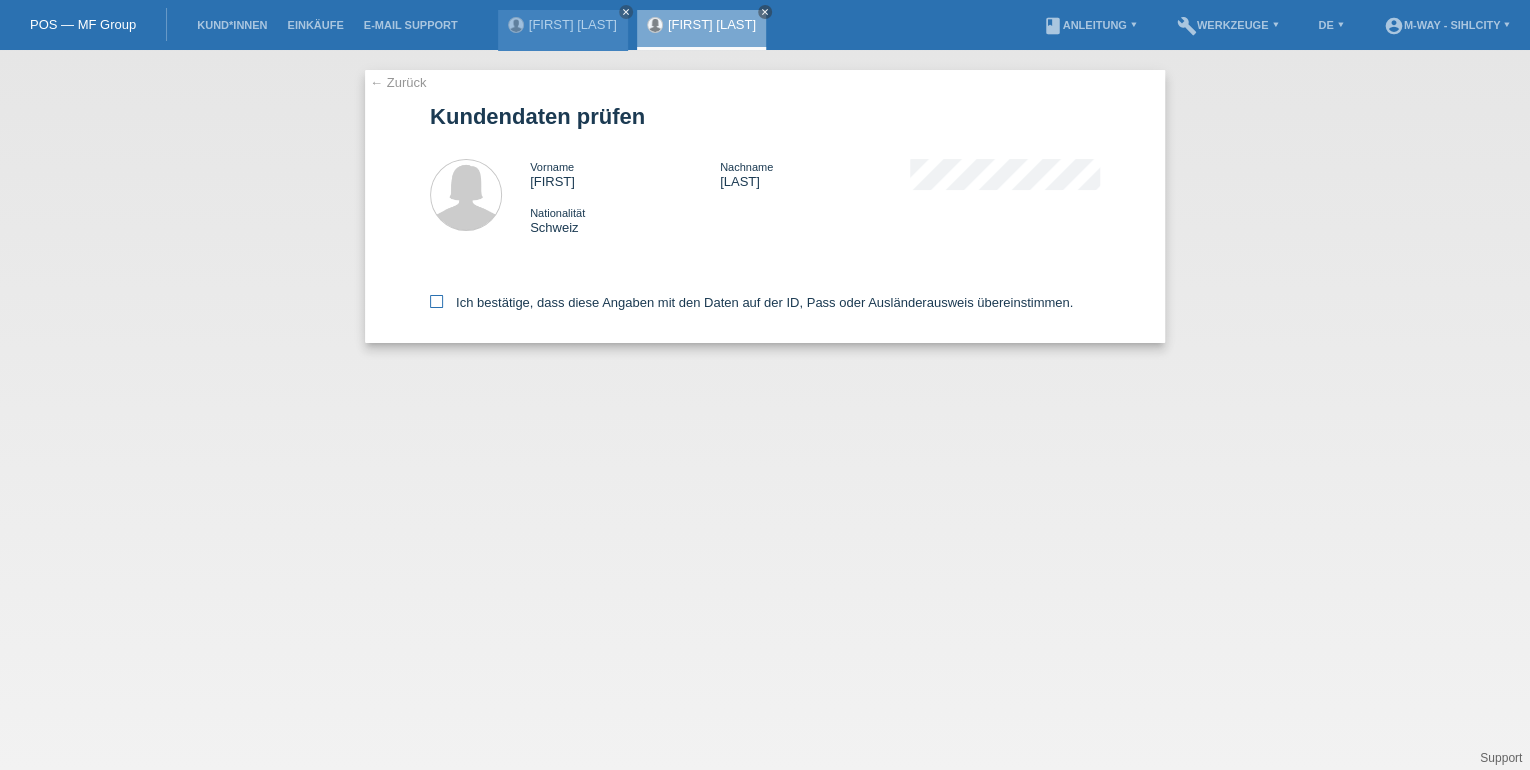 click on "Ich bestätige, dass diese Angaben mit den Daten auf der ID, Pass oder Ausländerausweis übereinstimmen." at bounding box center [436, 301] 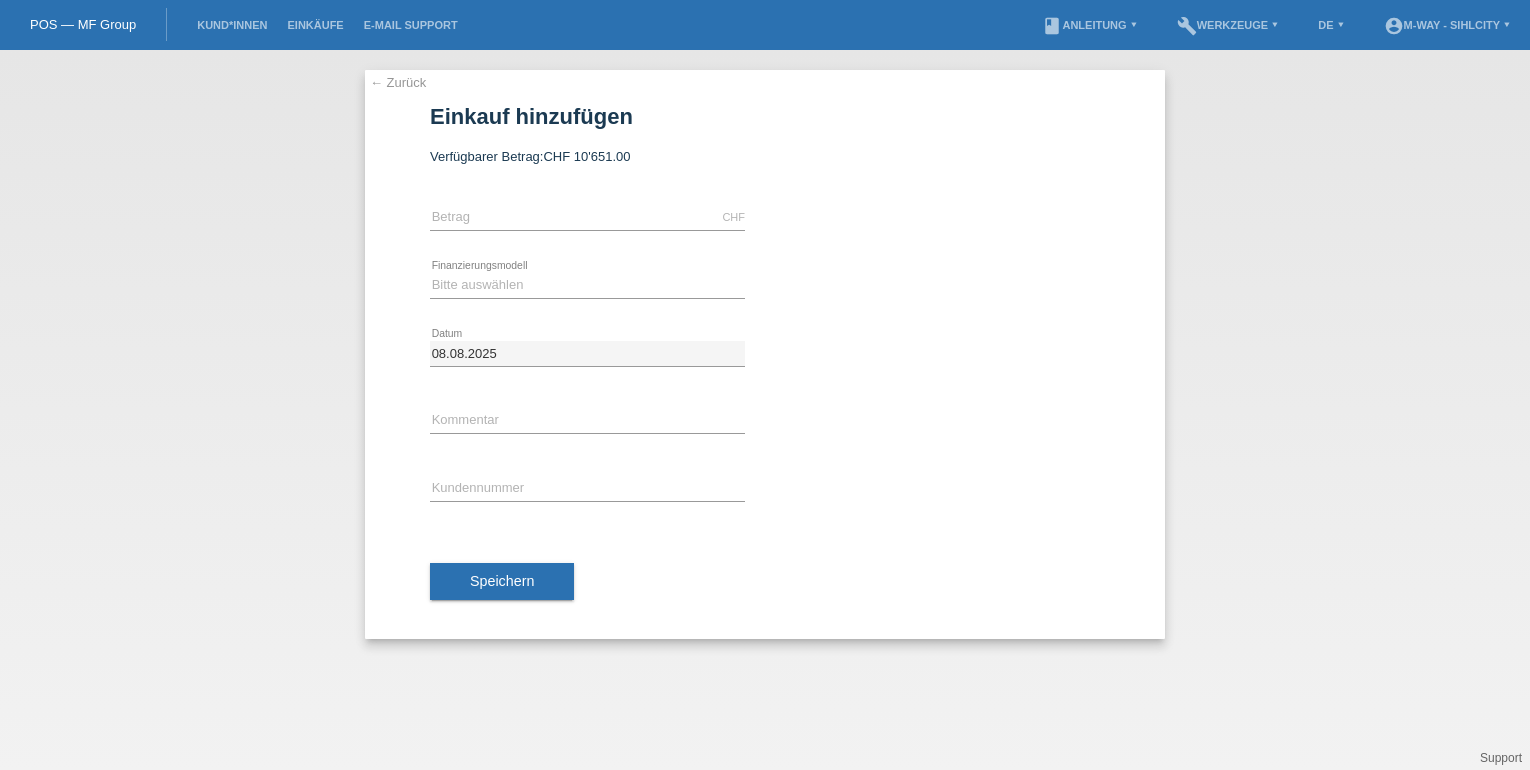 scroll, scrollTop: 0, scrollLeft: 0, axis: both 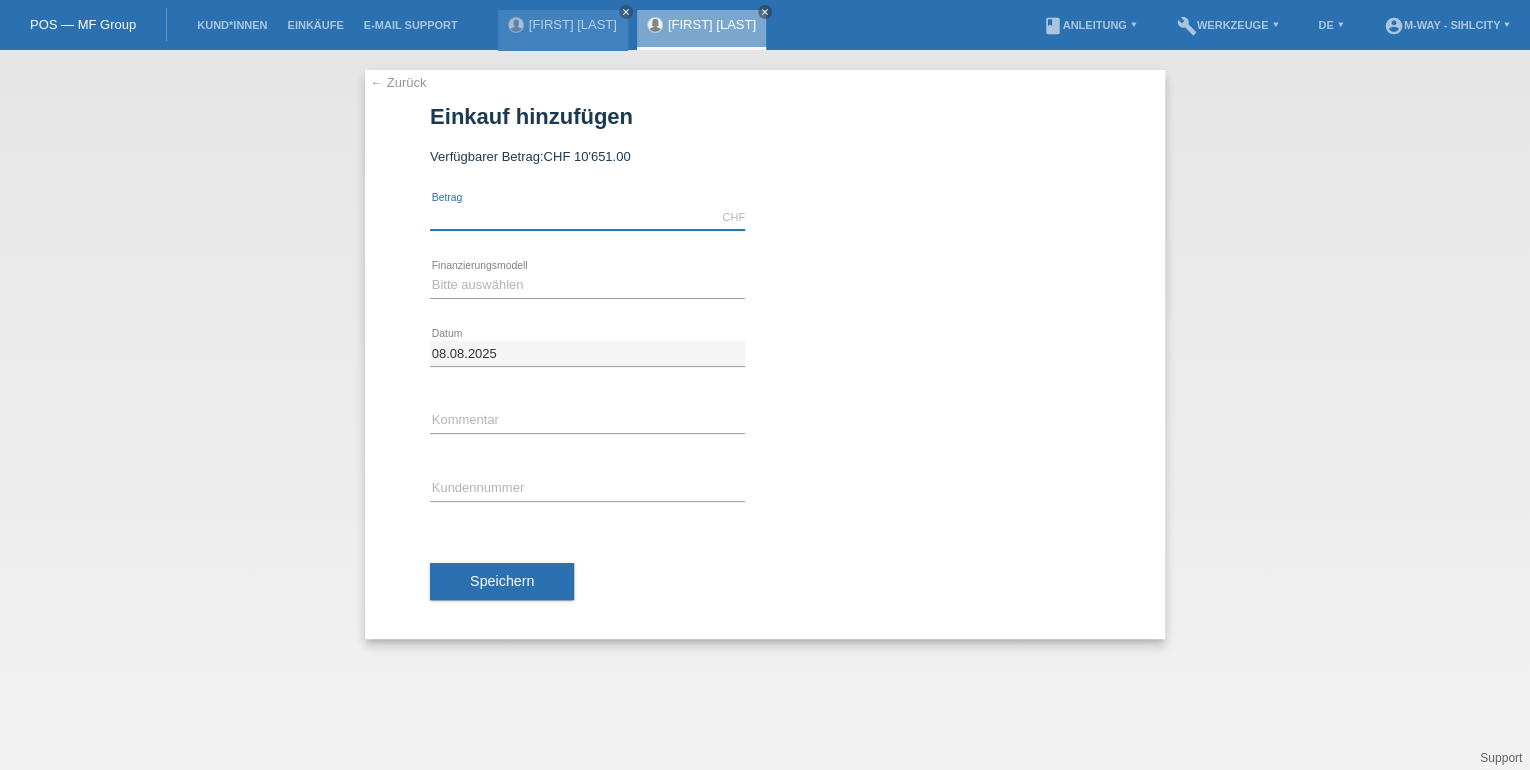 click at bounding box center (587, 217) 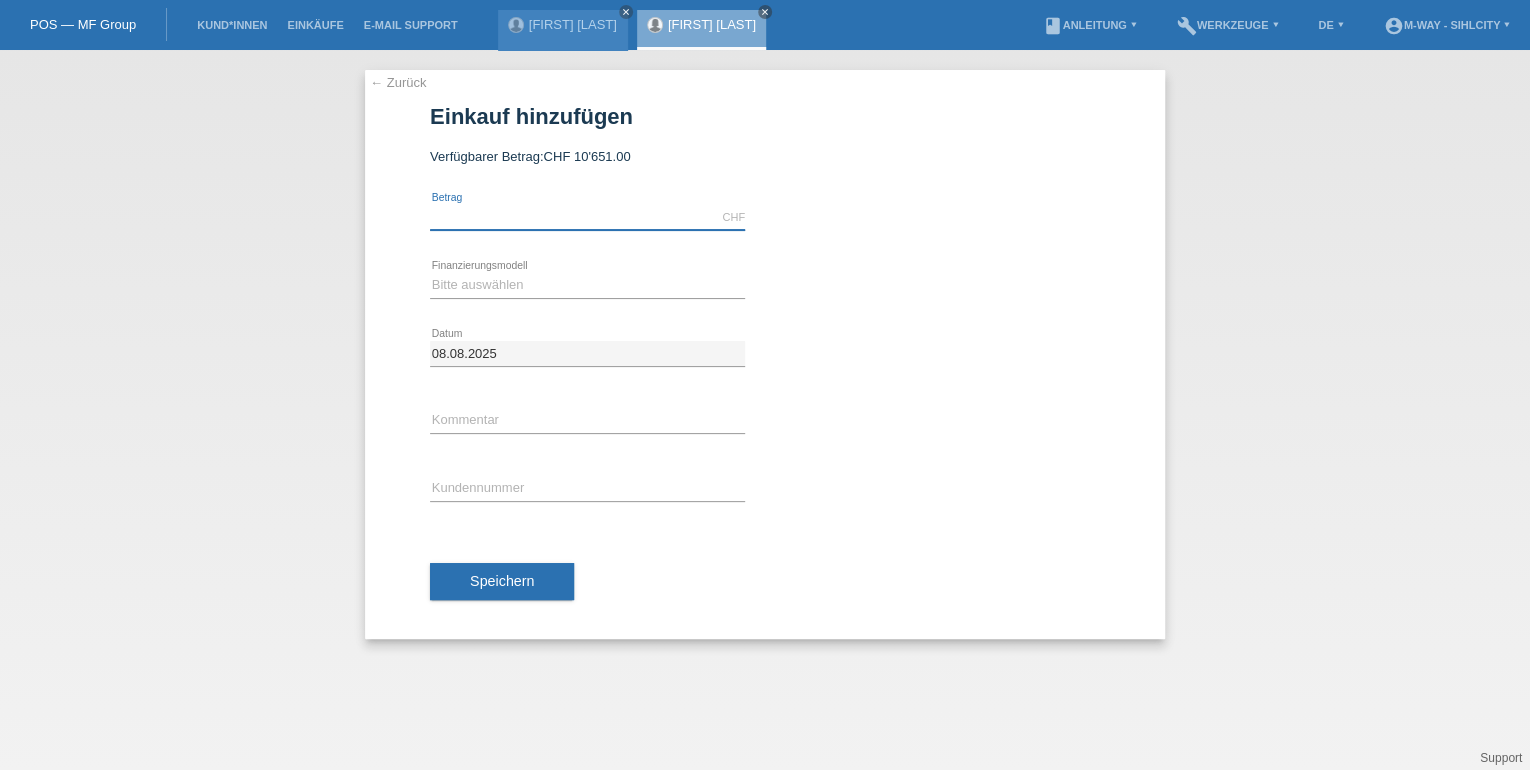 click at bounding box center [587, 217] 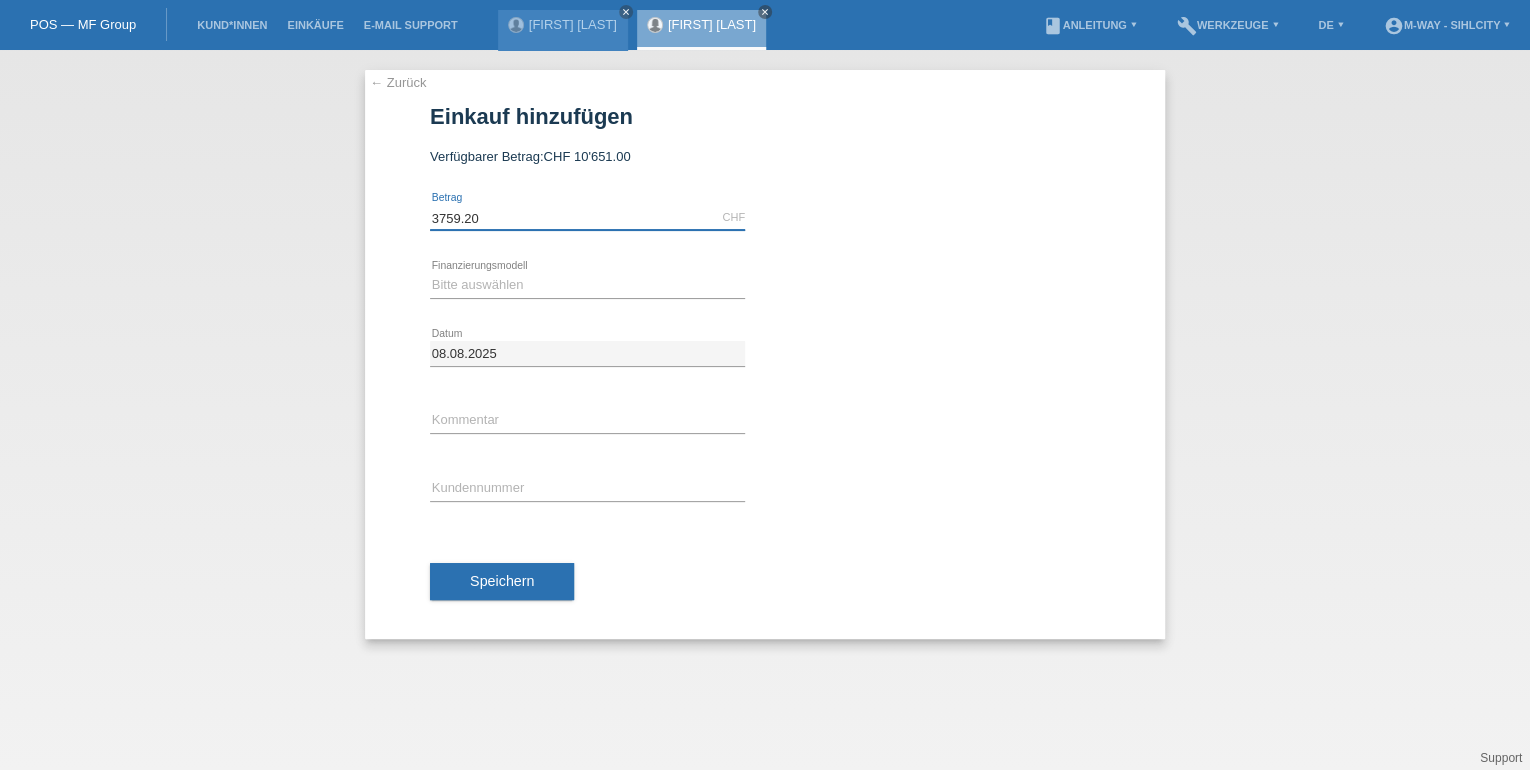 type on "3759.20" 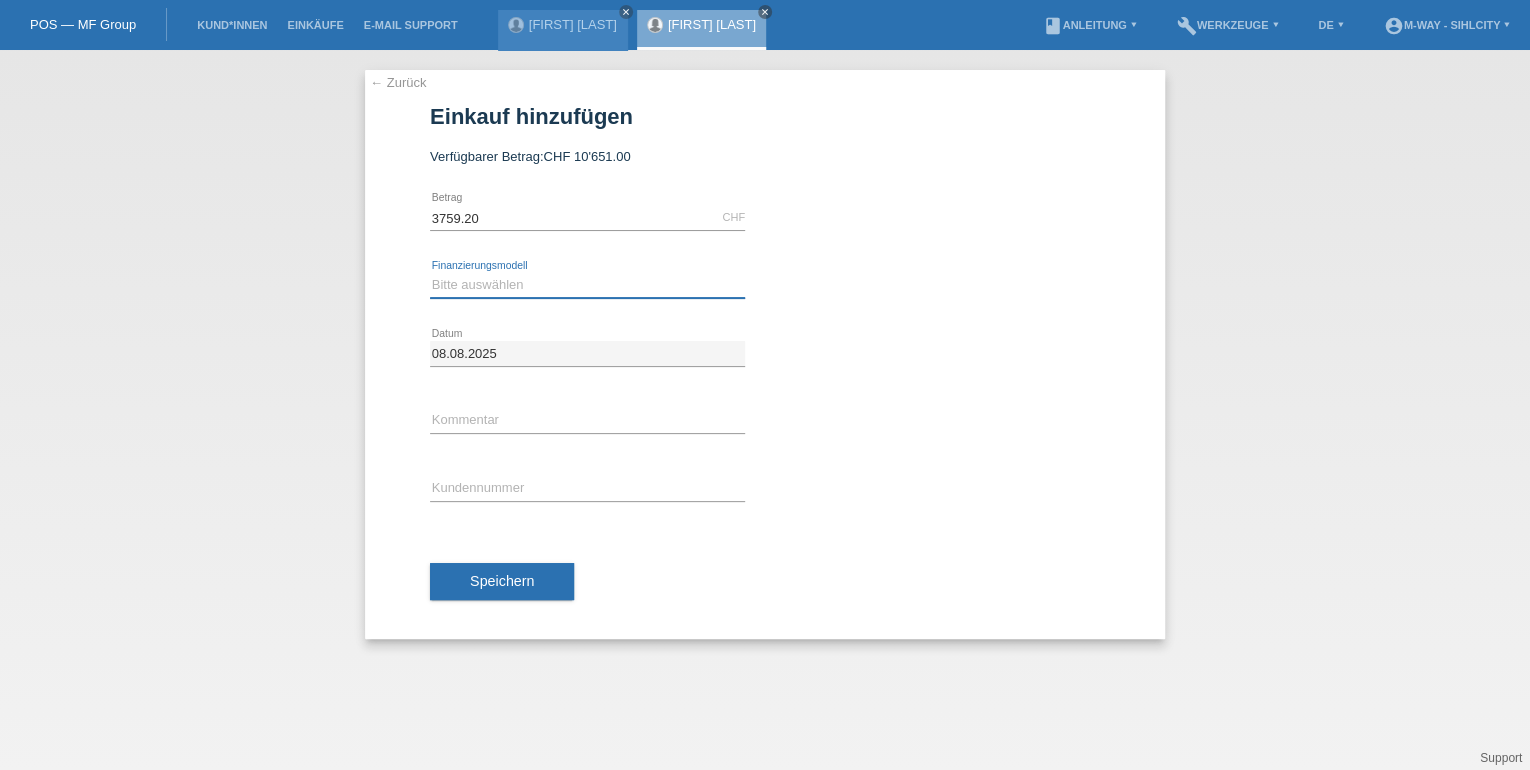 click on "Bitte auswählen
Fixe Raten
Kauf auf Rechnung mit Teilzahlungsoption" at bounding box center (587, 285) 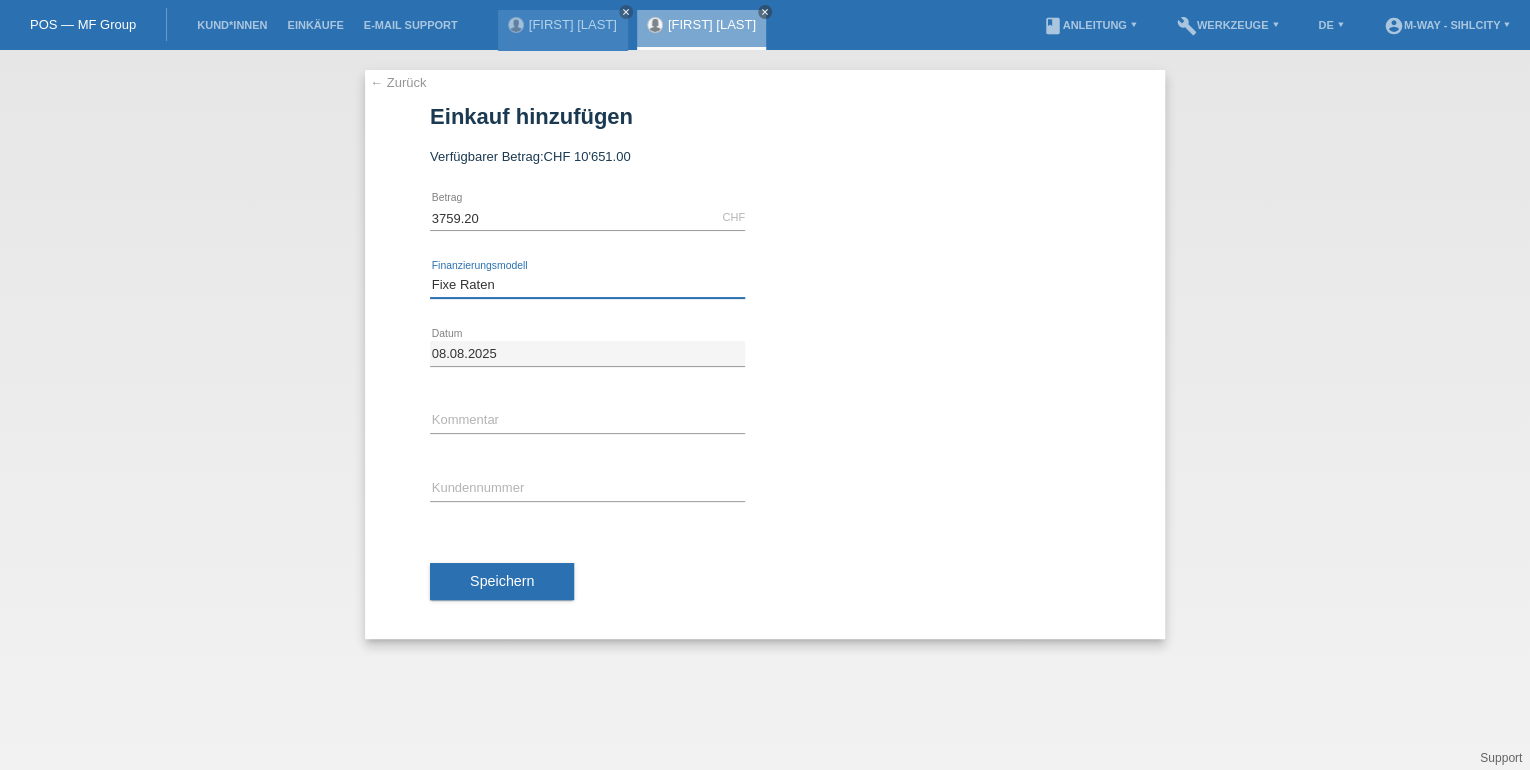 click on "Bitte auswählen
Fixe Raten
Kauf auf Rechnung mit Teilzahlungsoption" at bounding box center [587, 285] 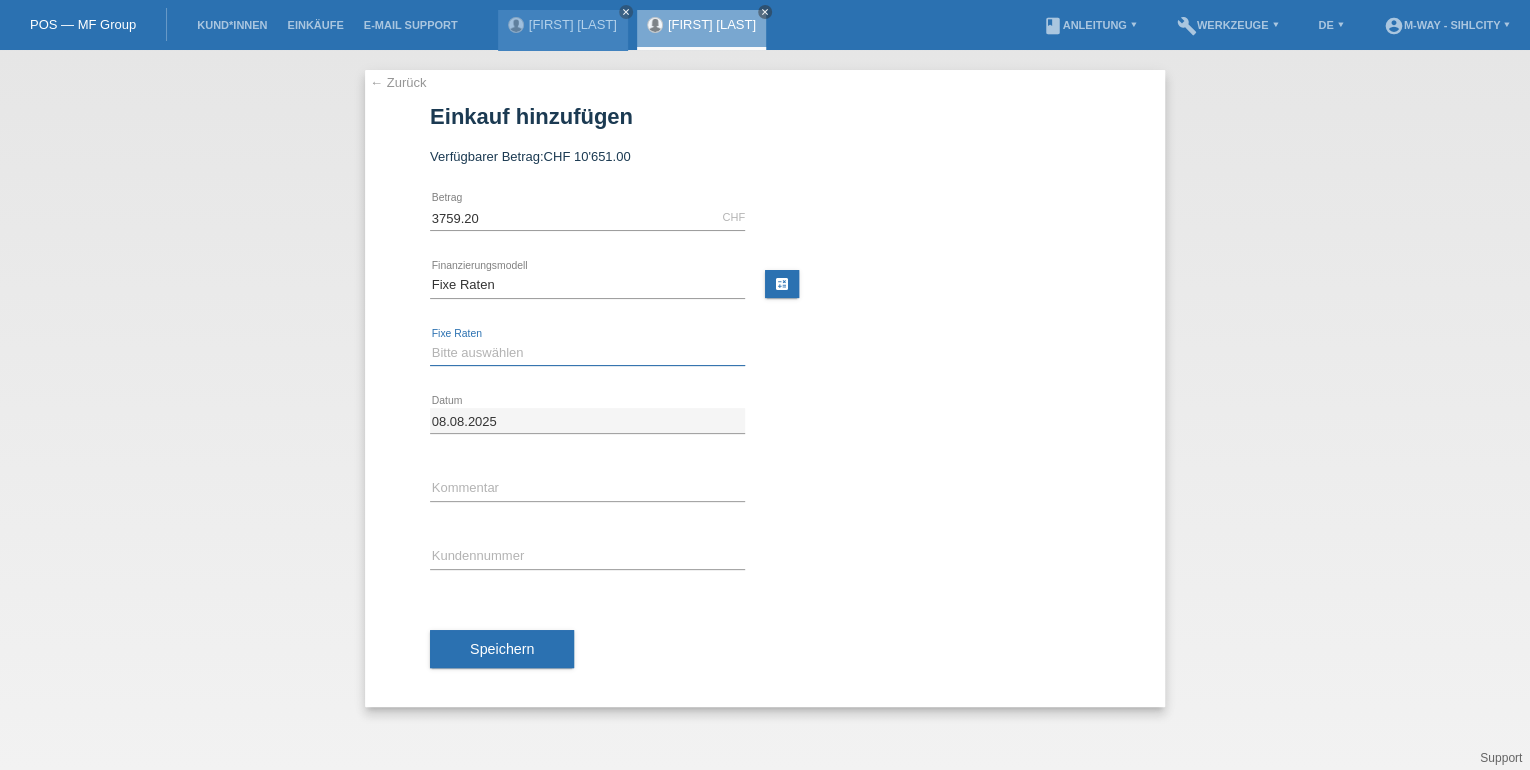 click on "Bitte auswählen
4 Raten
5 Raten
6 Raten
7 Raten
8 Raten
9 Raten
10 Raten
11 Raten" at bounding box center (587, 353) 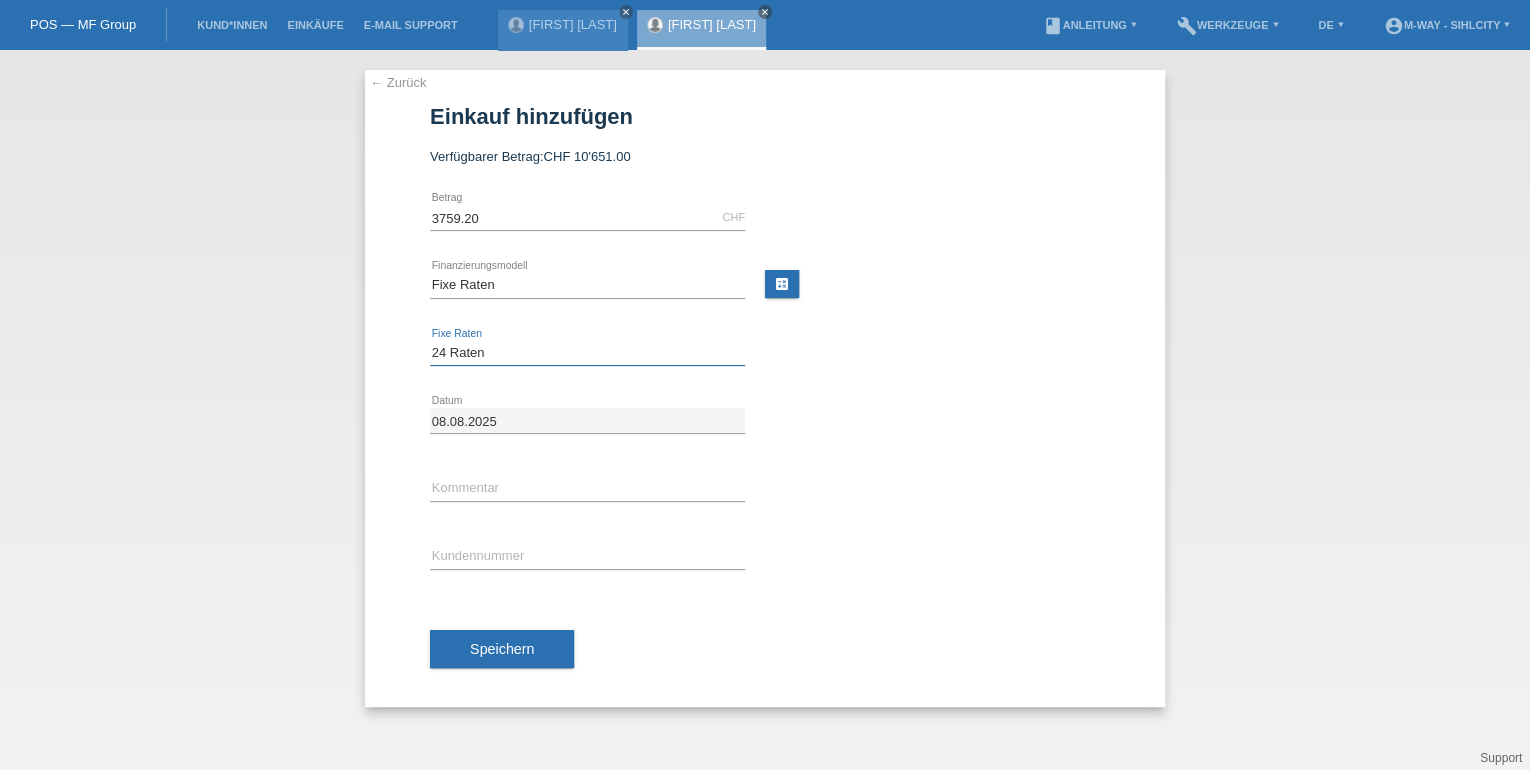click on "Bitte auswählen
4 Raten
5 Raten
6 Raten
7 Raten
8 Raten
9 Raten
10 Raten
11 Raten" at bounding box center (587, 353) 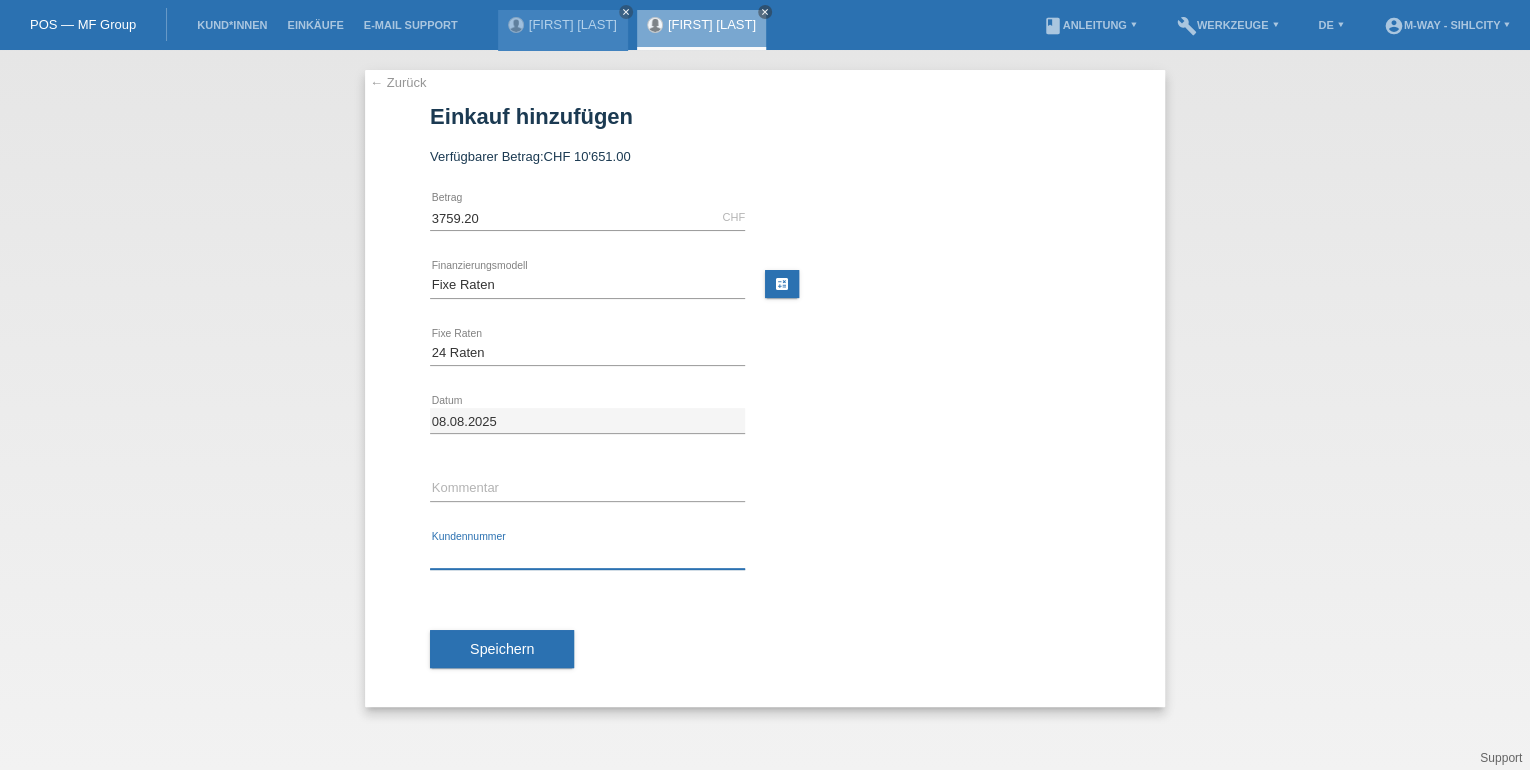 click at bounding box center [587, 556] 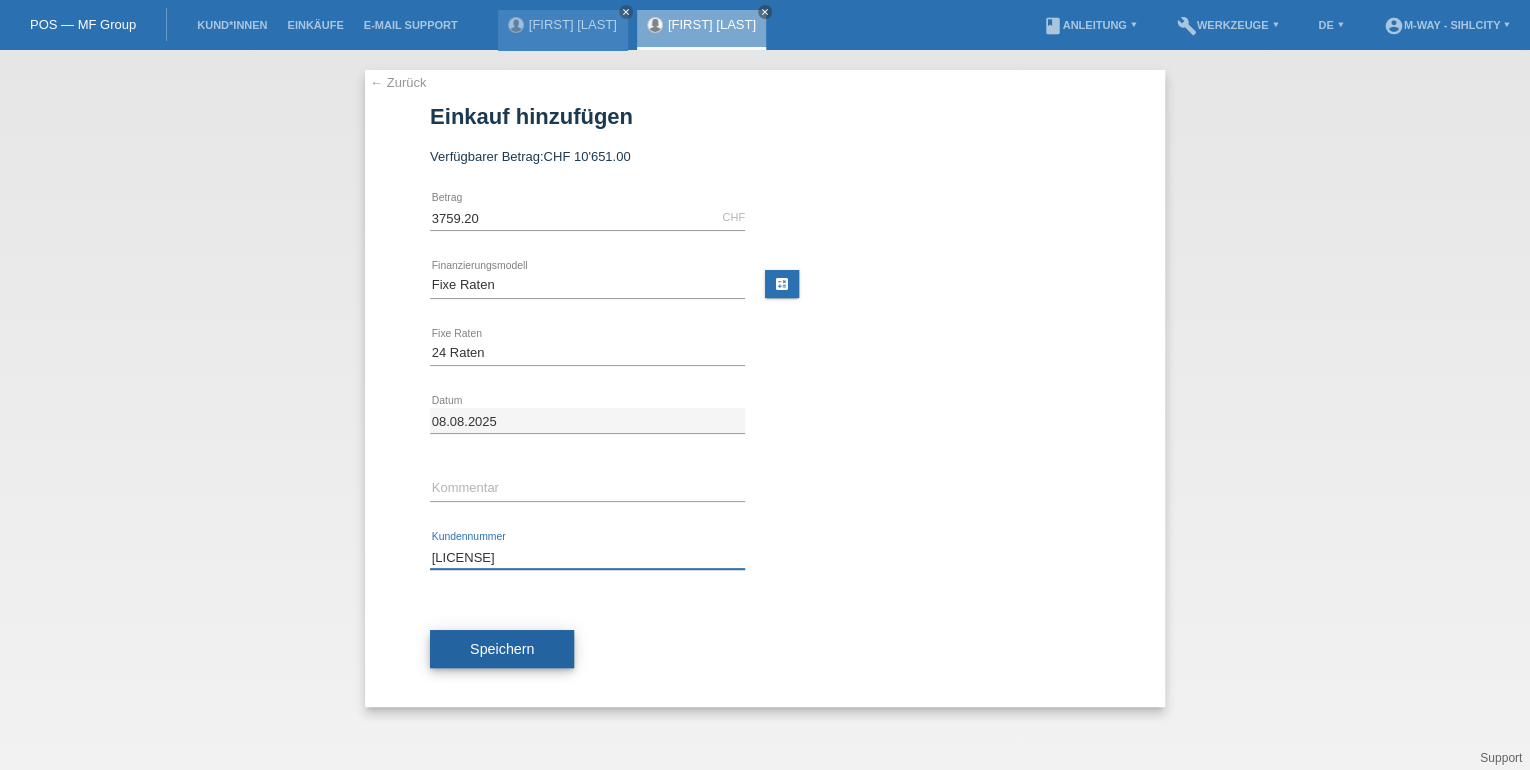 type on "[LICENSE]" 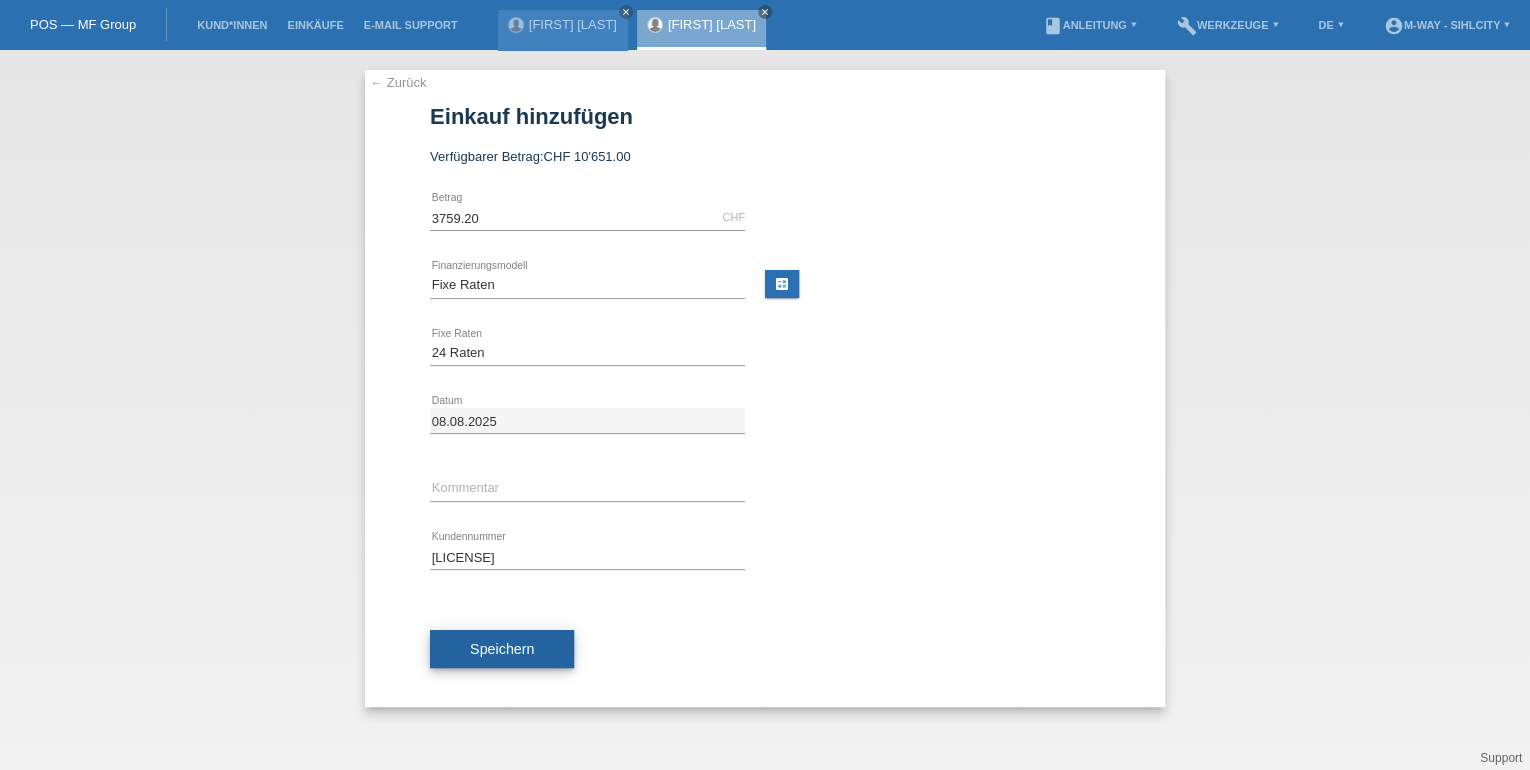 click on "Speichern" at bounding box center [502, 649] 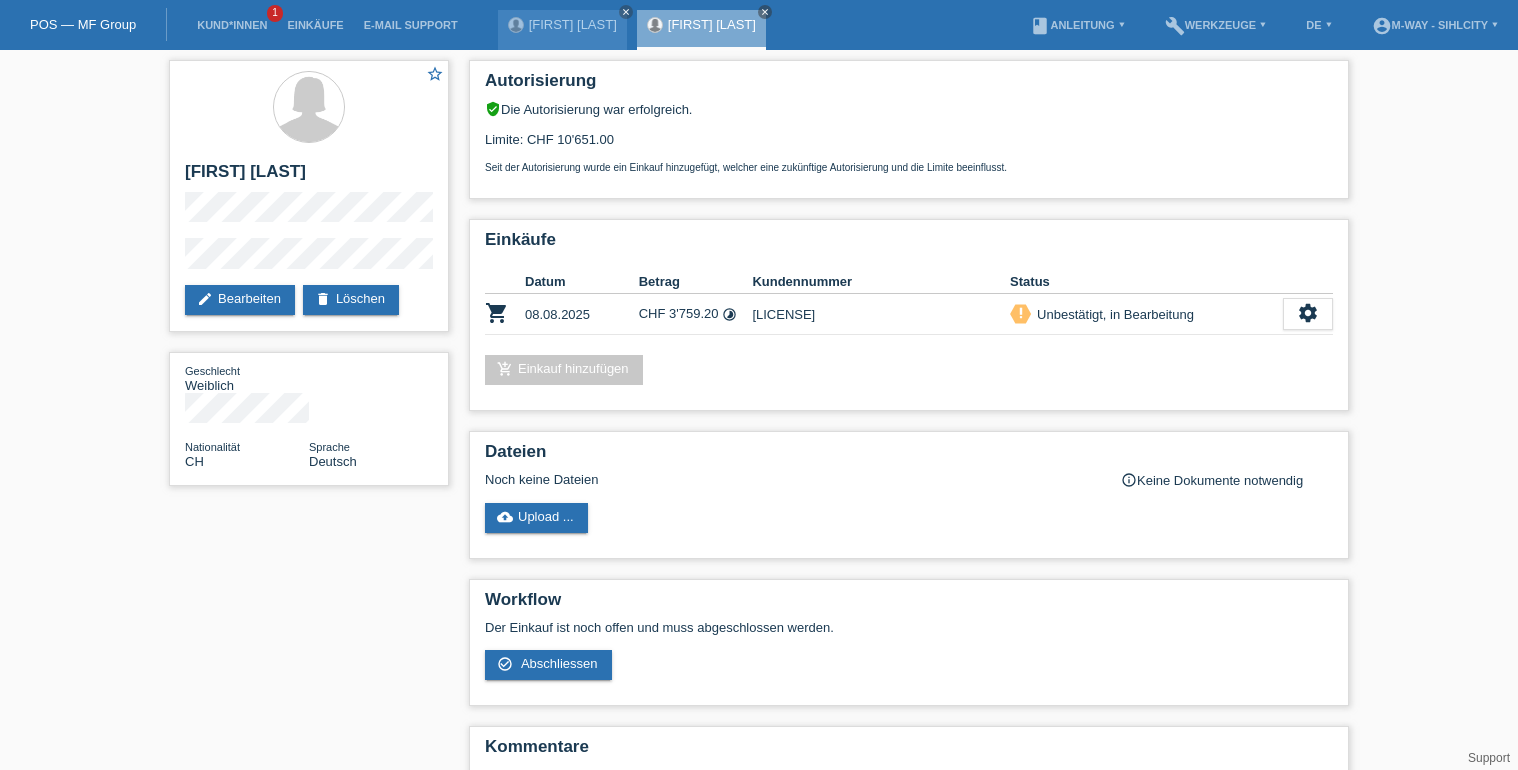 scroll, scrollTop: 0, scrollLeft: 0, axis: both 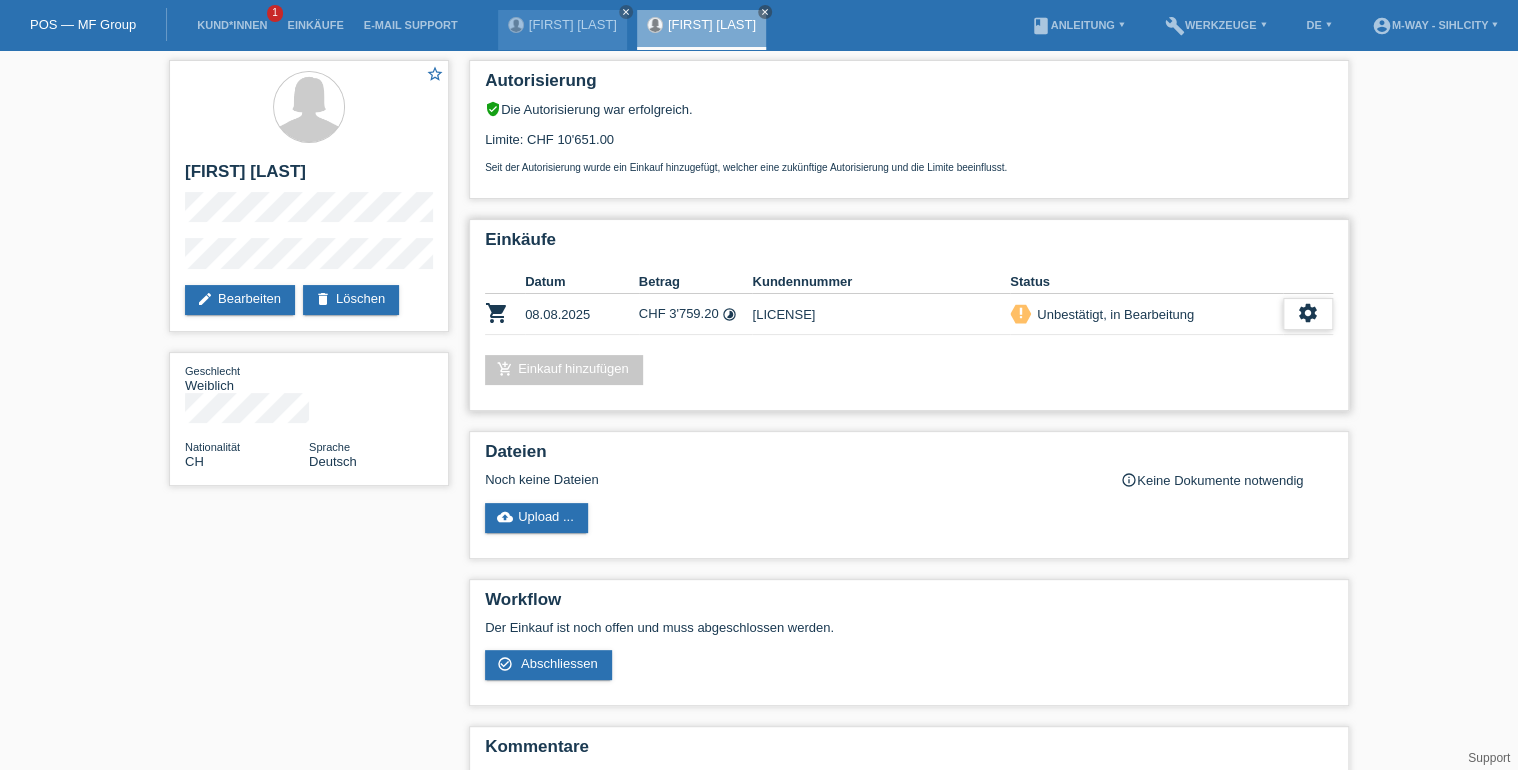 click on "settings" at bounding box center [1308, 313] 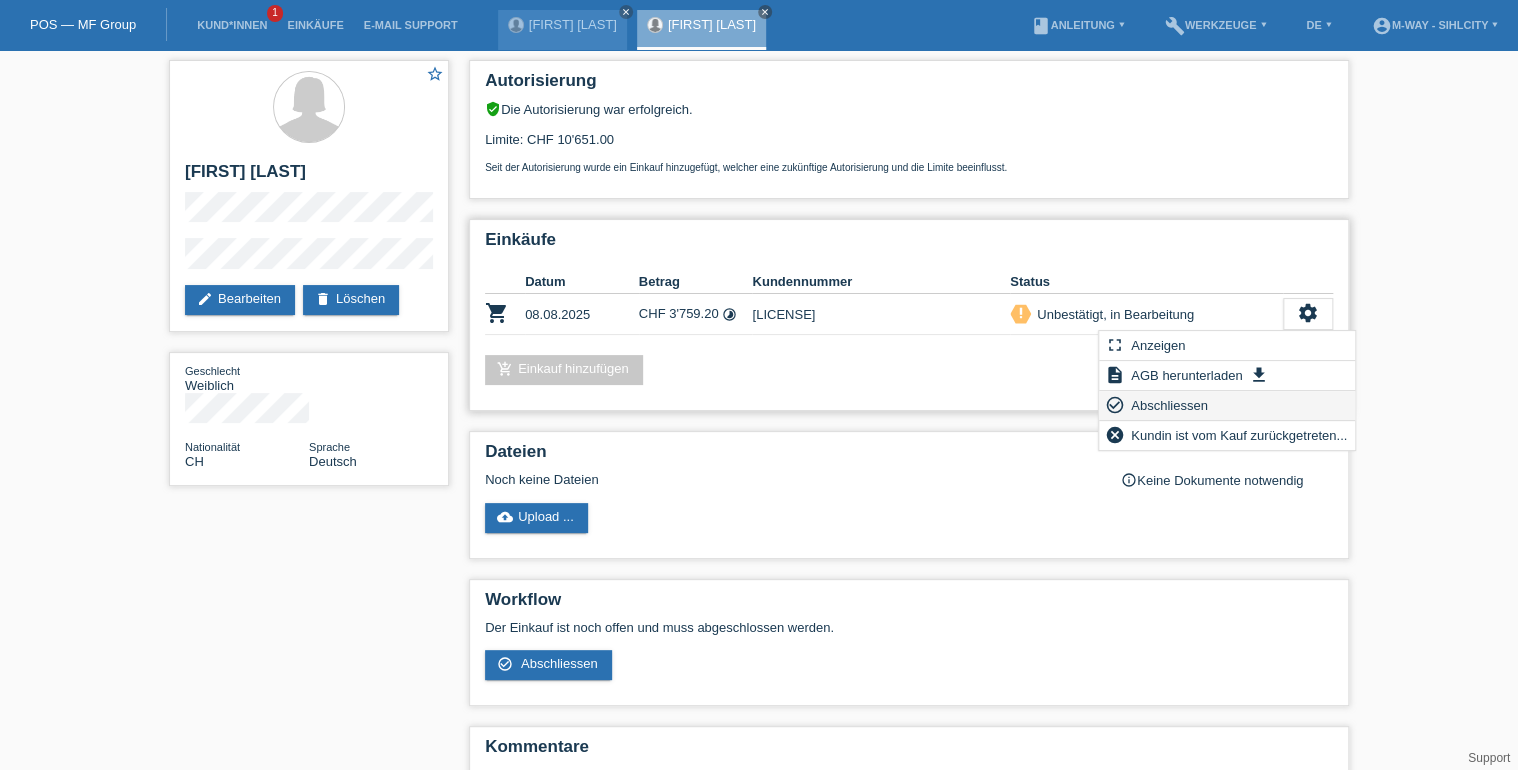 click on "Abschliessen" at bounding box center (1169, 405) 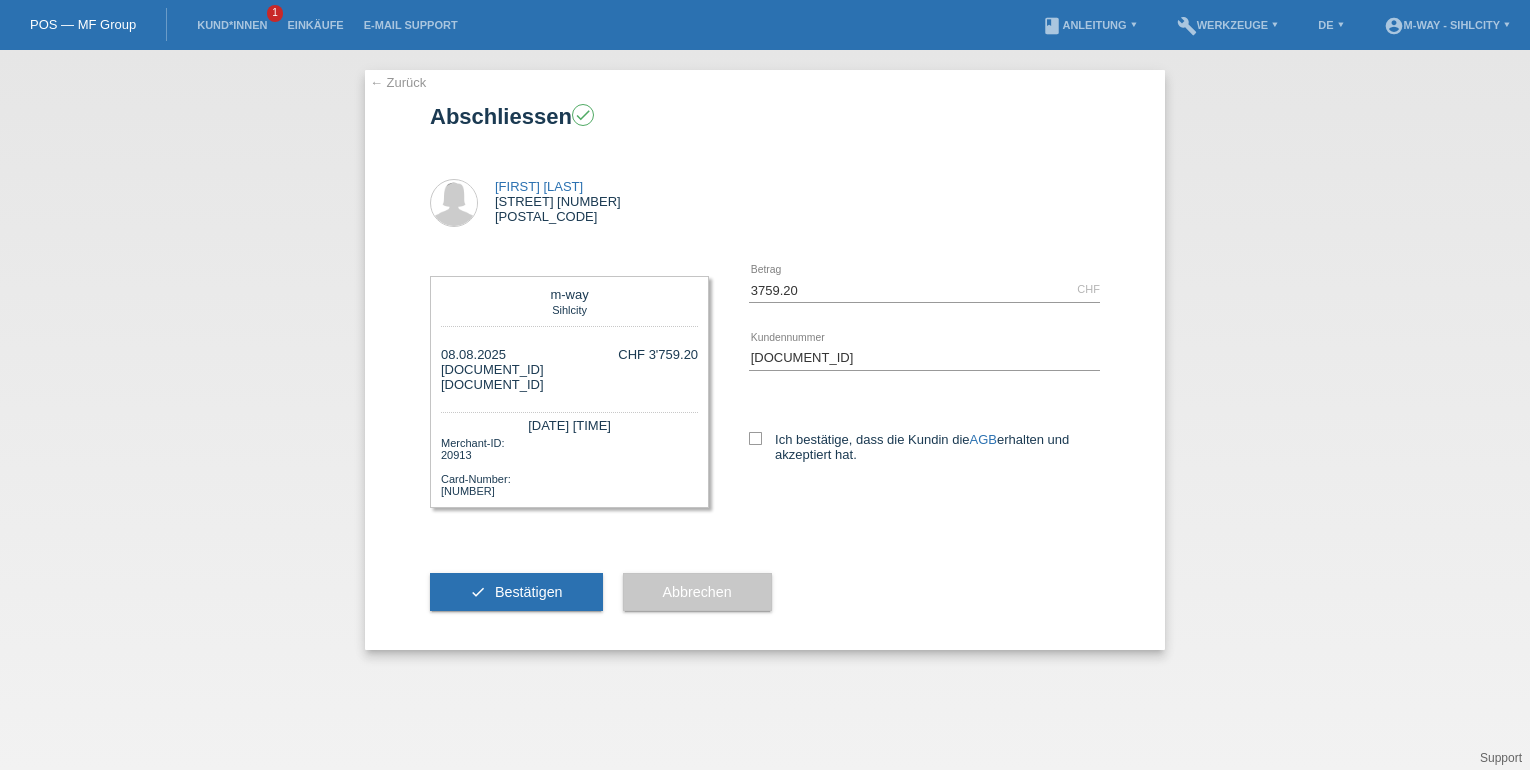 scroll, scrollTop: 0, scrollLeft: 0, axis: both 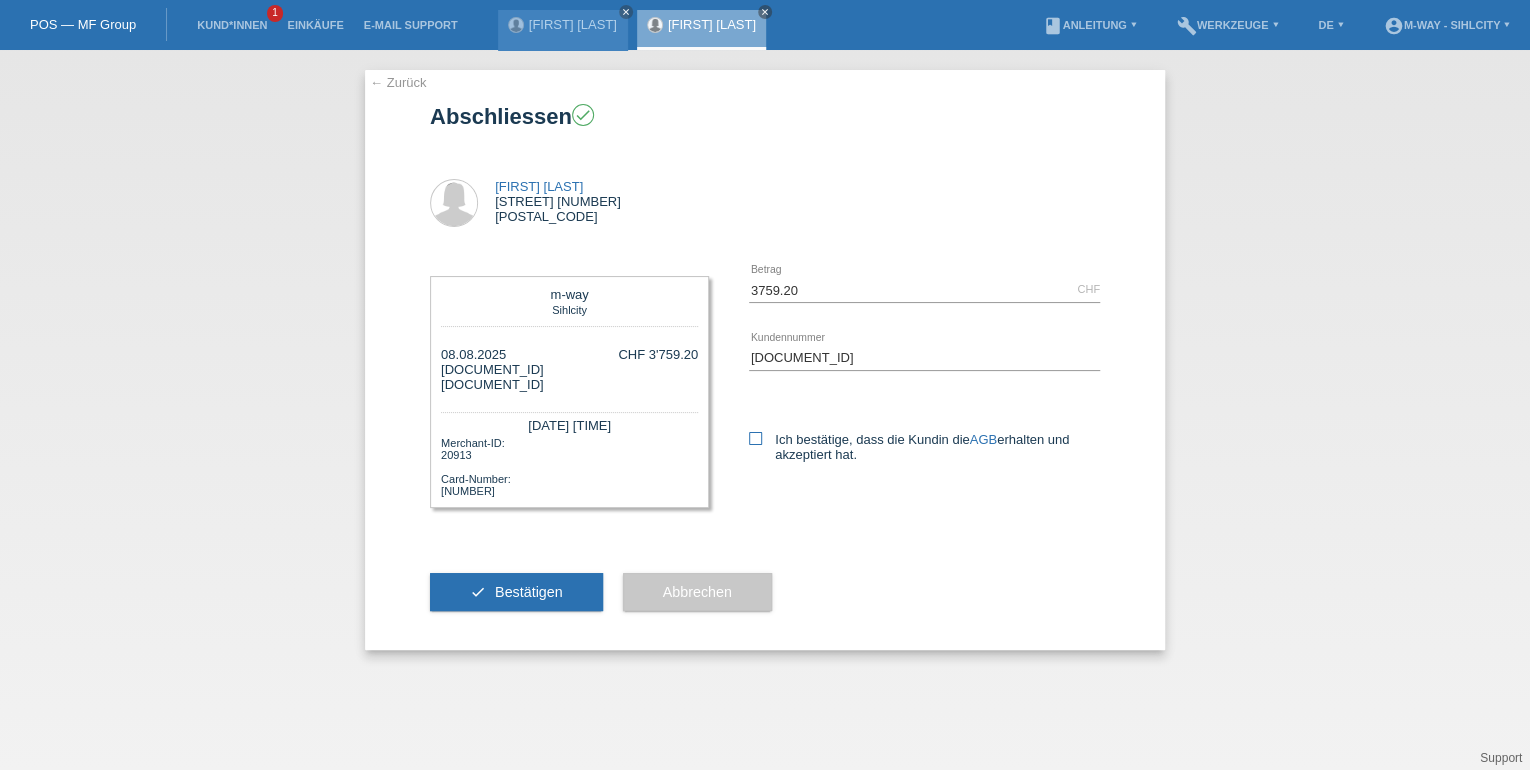 click at bounding box center (755, 438) 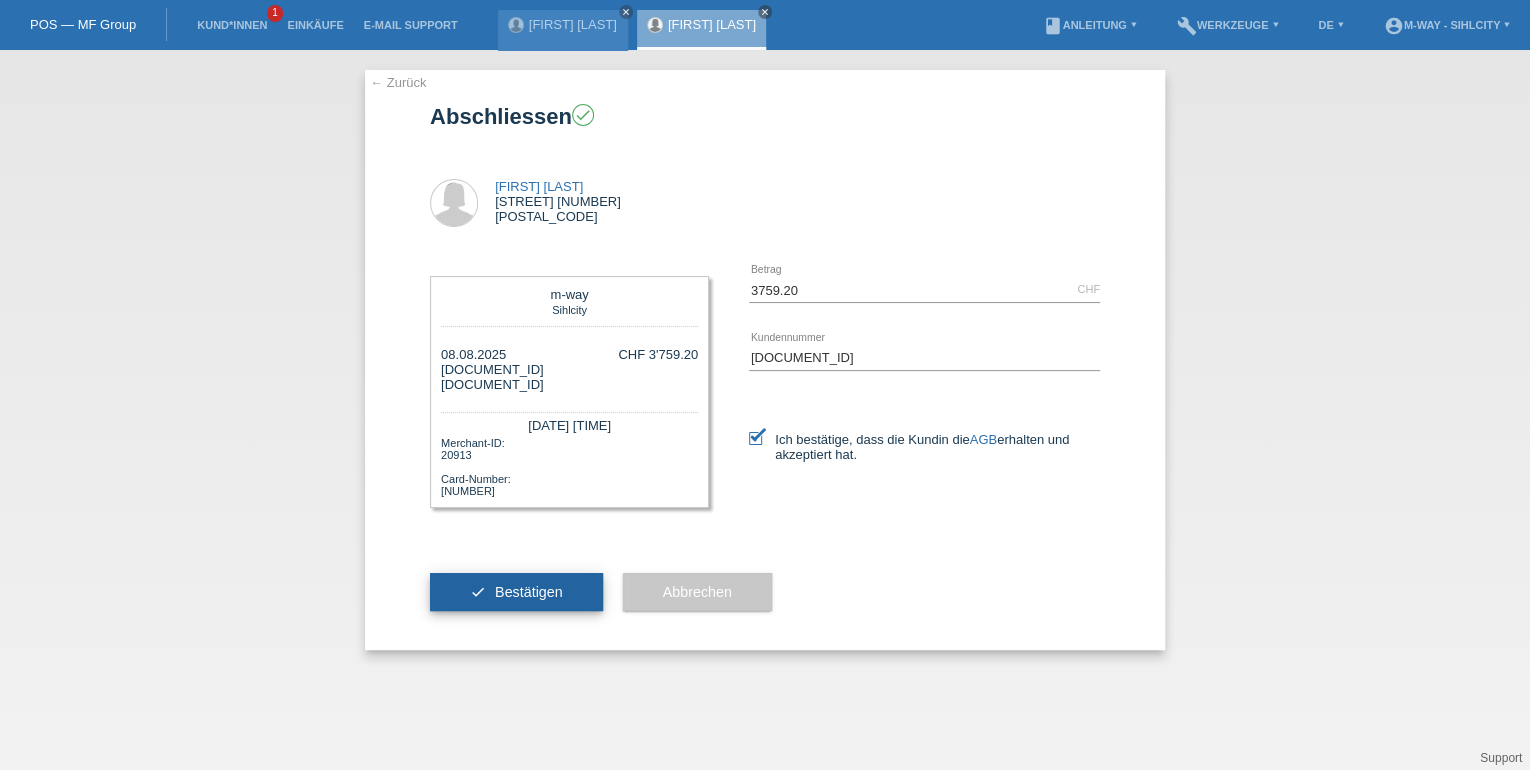 click on "Bestätigen" at bounding box center (529, 592) 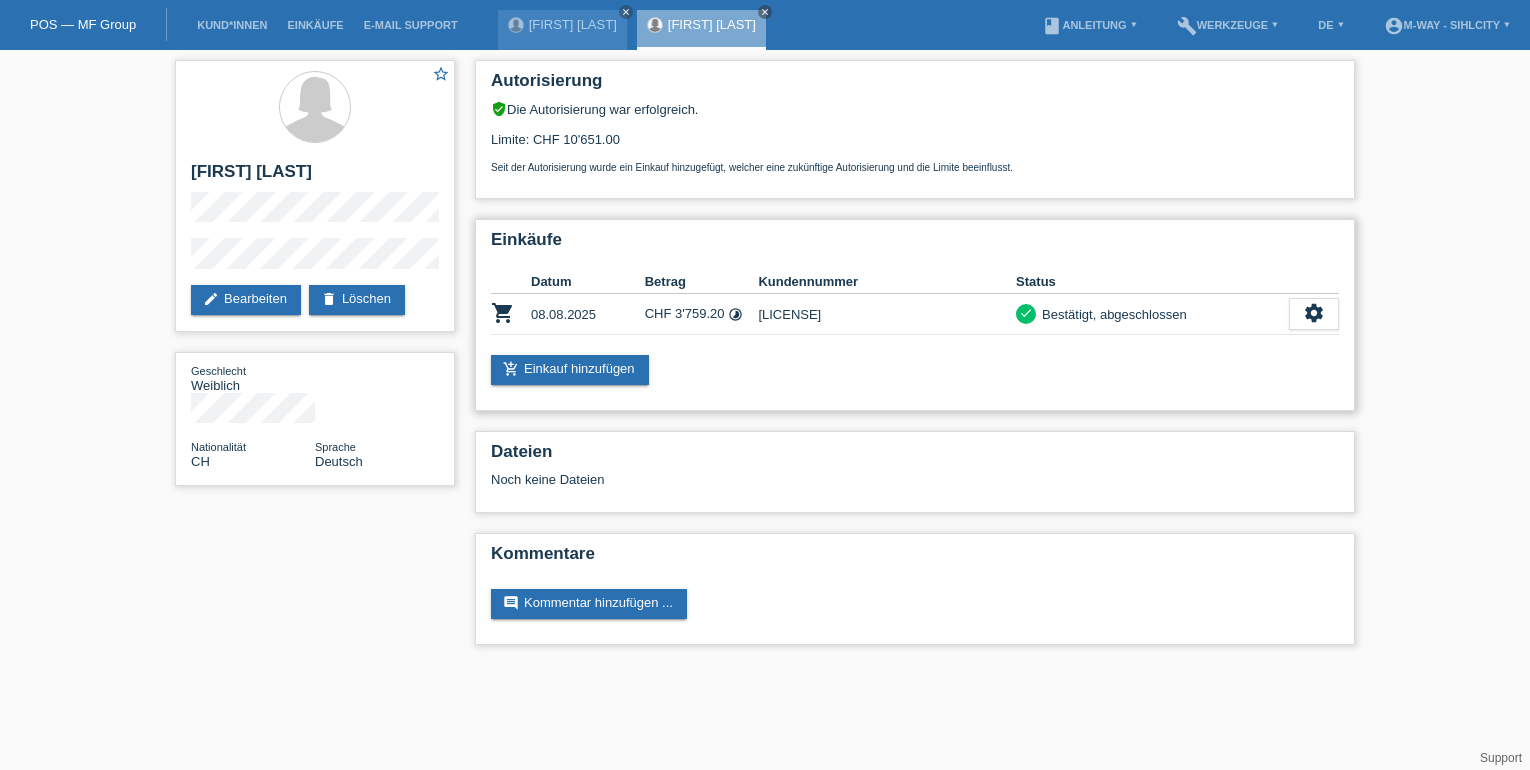 scroll, scrollTop: 0, scrollLeft: 0, axis: both 